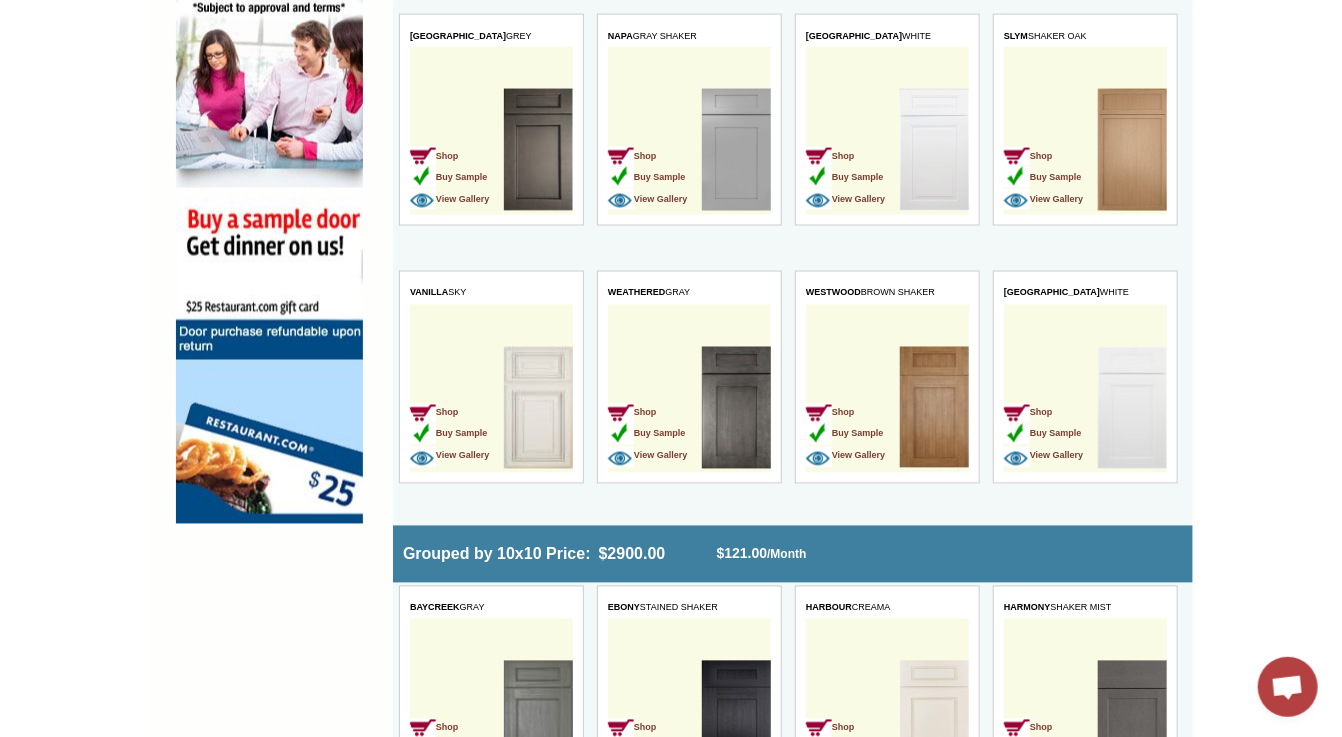 scroll, scrollTop: 0, scrollLeft: 0, axis: both 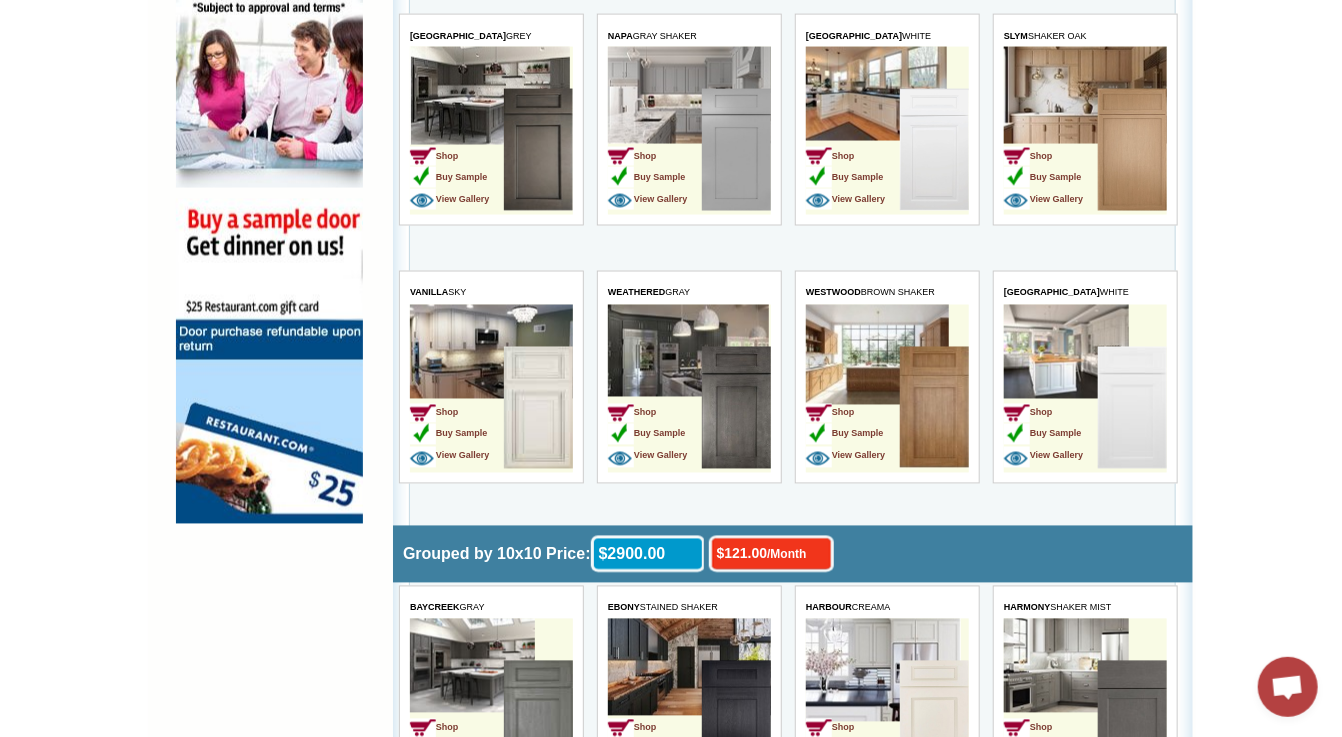 click at bounding box center [933, 409] 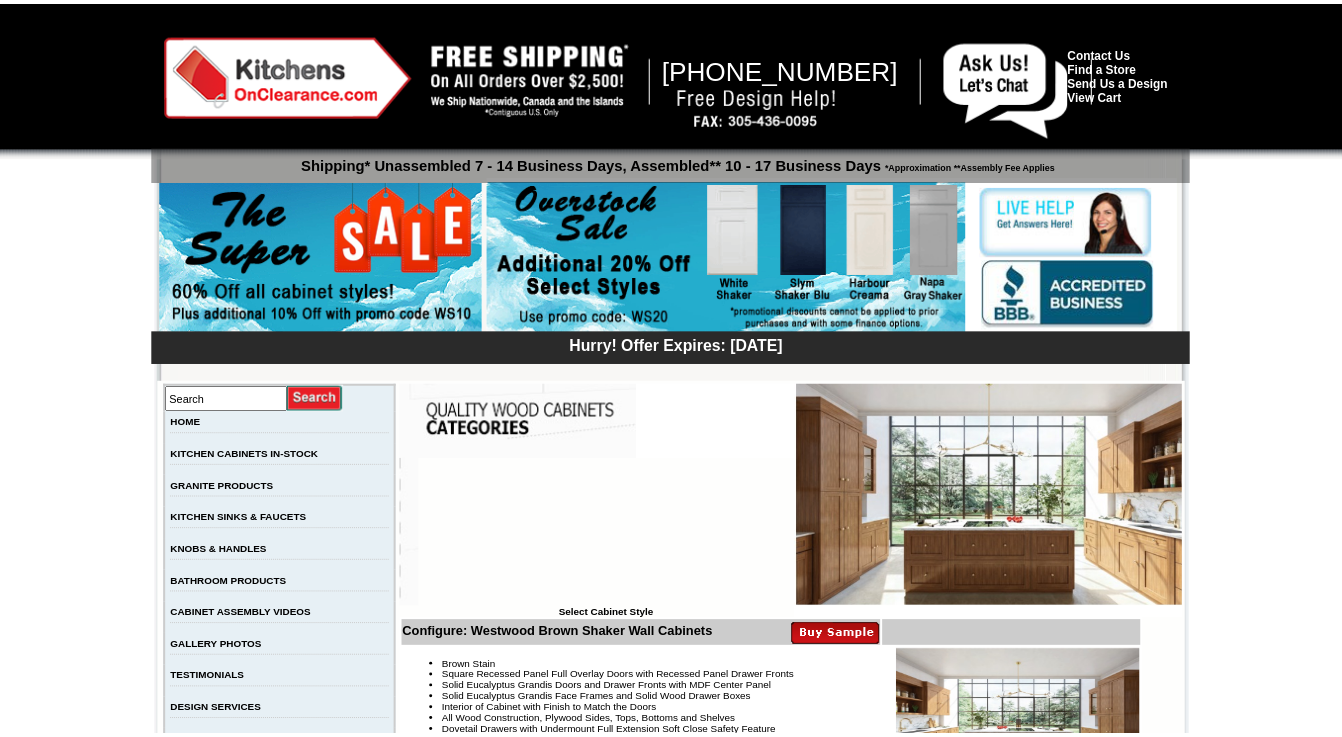scroll, scrollTop: 0, scrollLeft: 0, axis: both 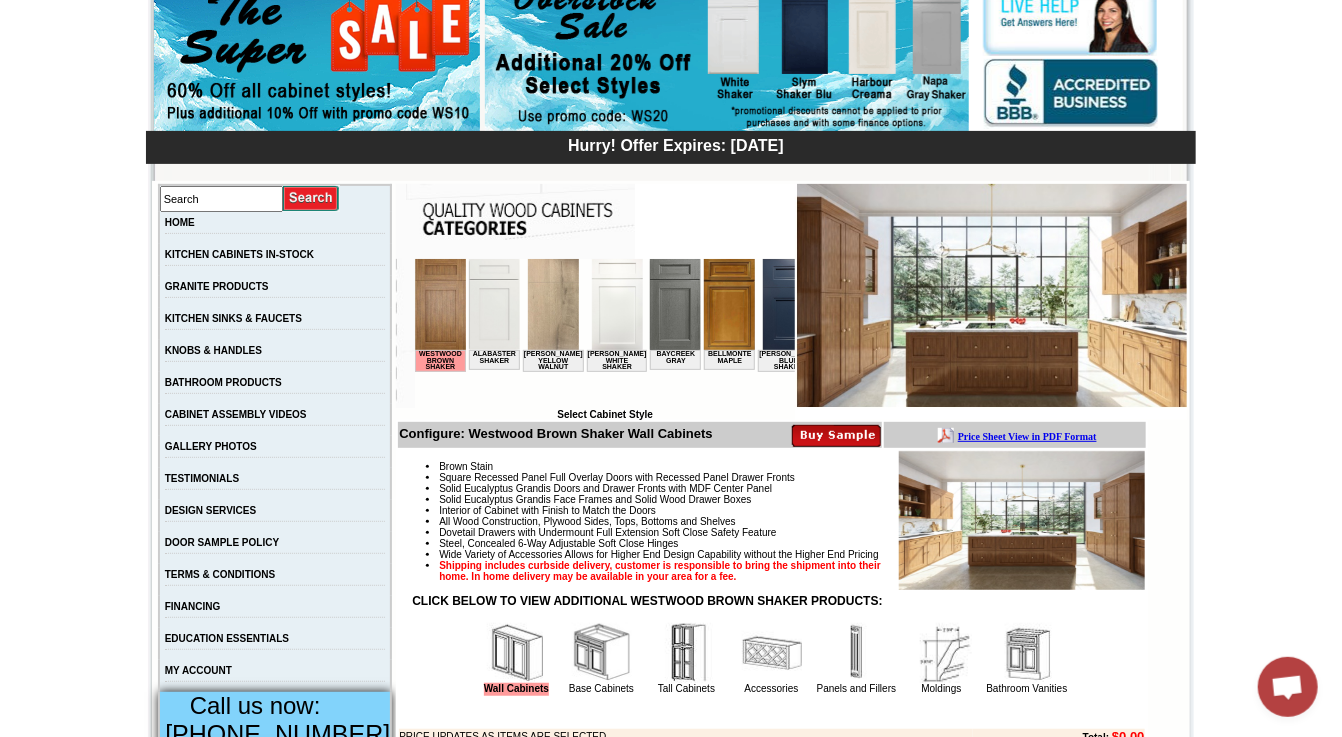 drag, startPoint x: 434, startPoint y: 302, endPoint x: 449, endPoint y: 304, distance: 15.132746 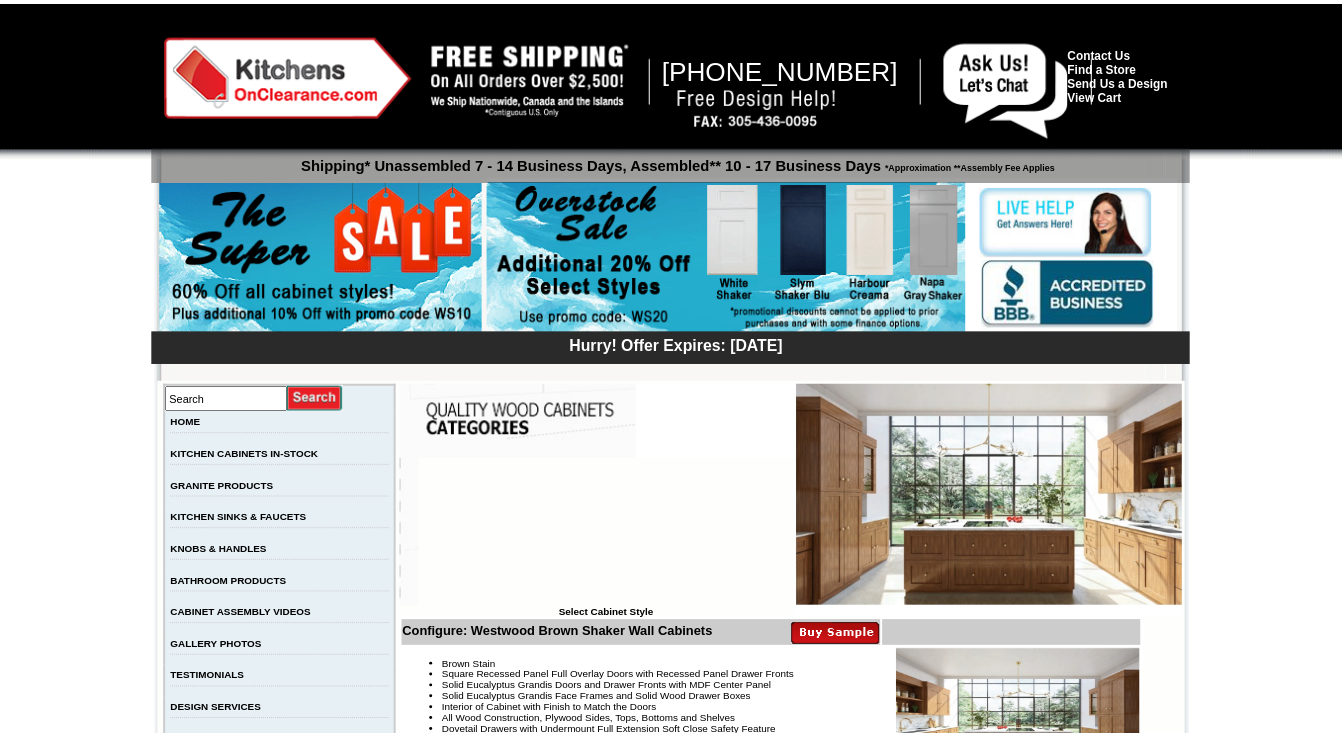 scroll, scrollTop: 0, scrollLeft: 0, axis: both 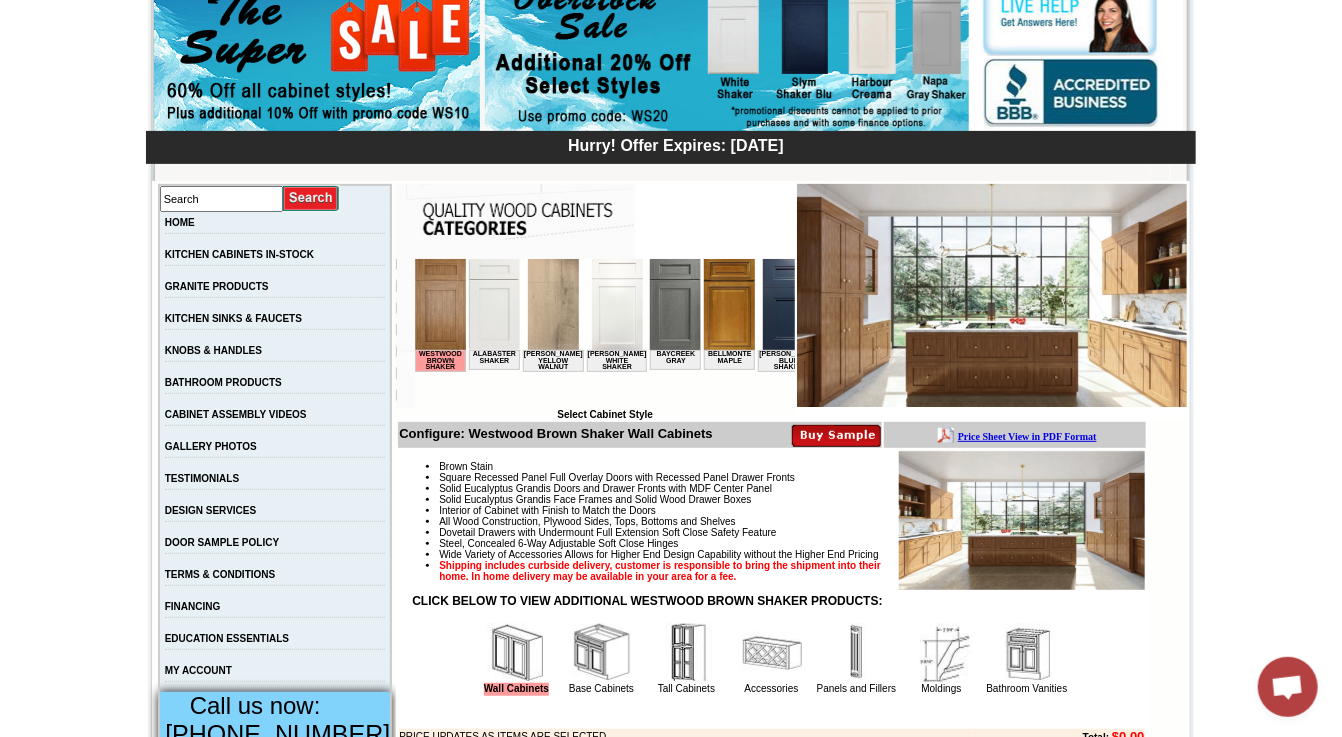 click at bounding box center (836, 435) 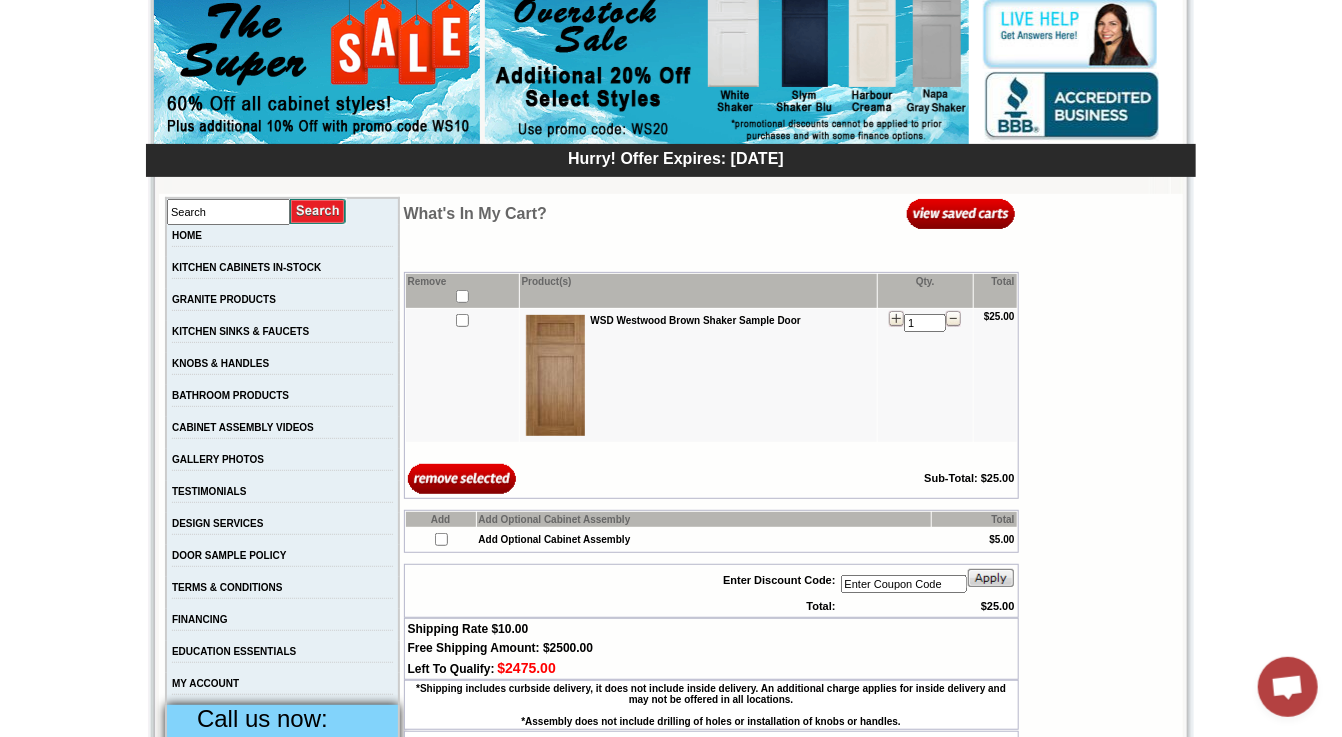 scroll, scrollTop: 200, scrollLeft: 0, axis: vertical 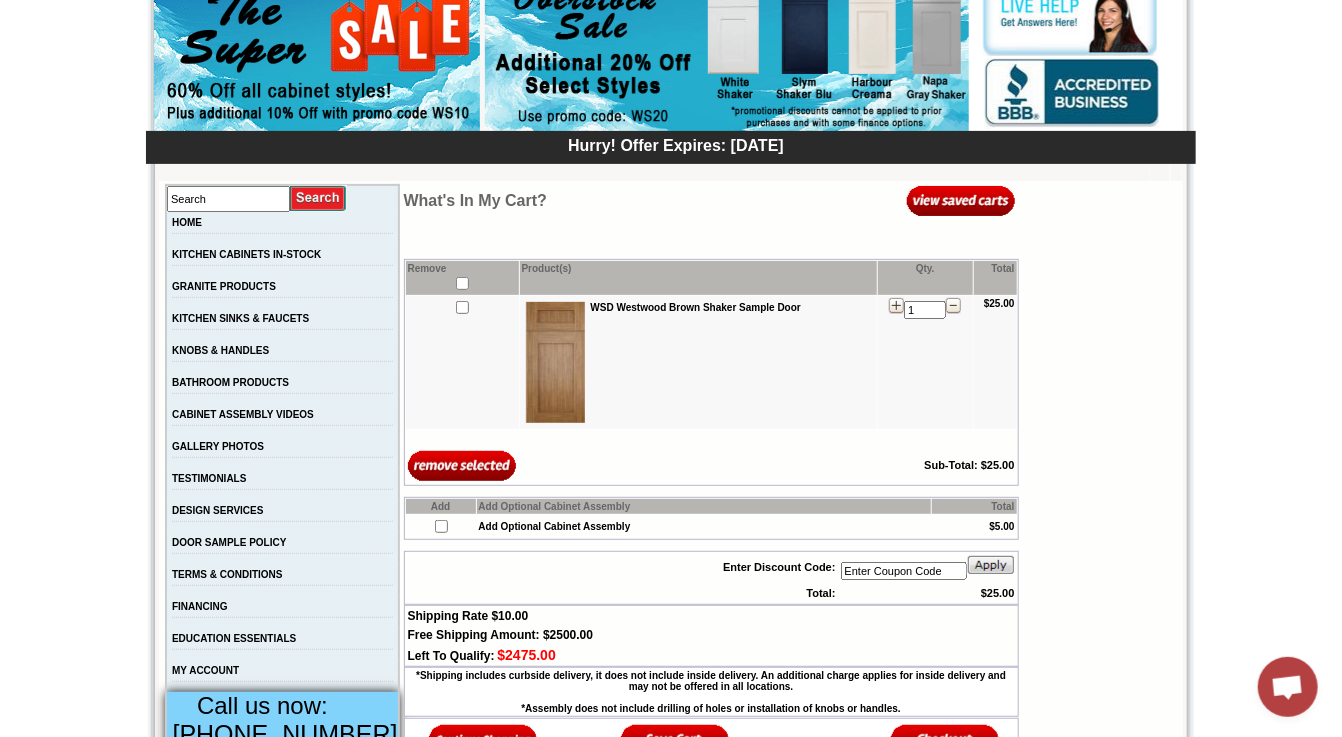 click at bounding box center (555, 362) 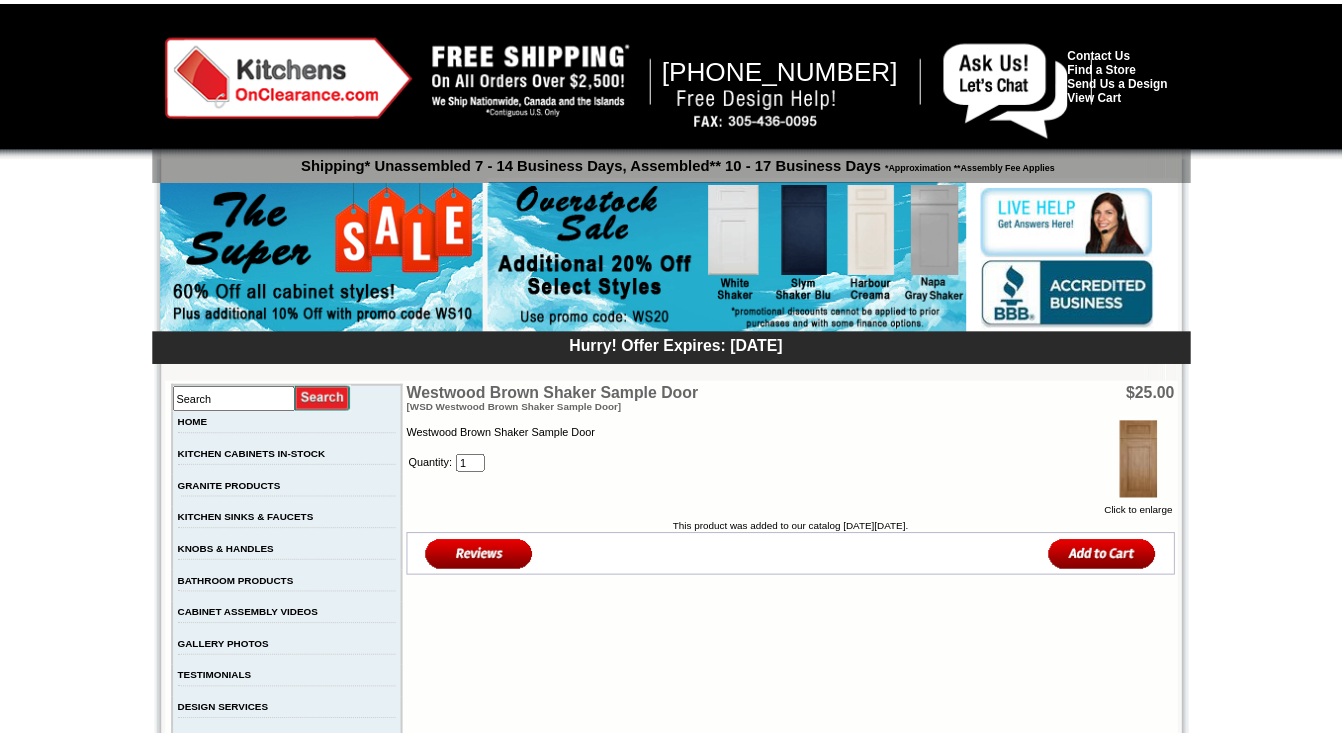 scroll, scrollTop: 0, scrollLeft: 0, axis: both 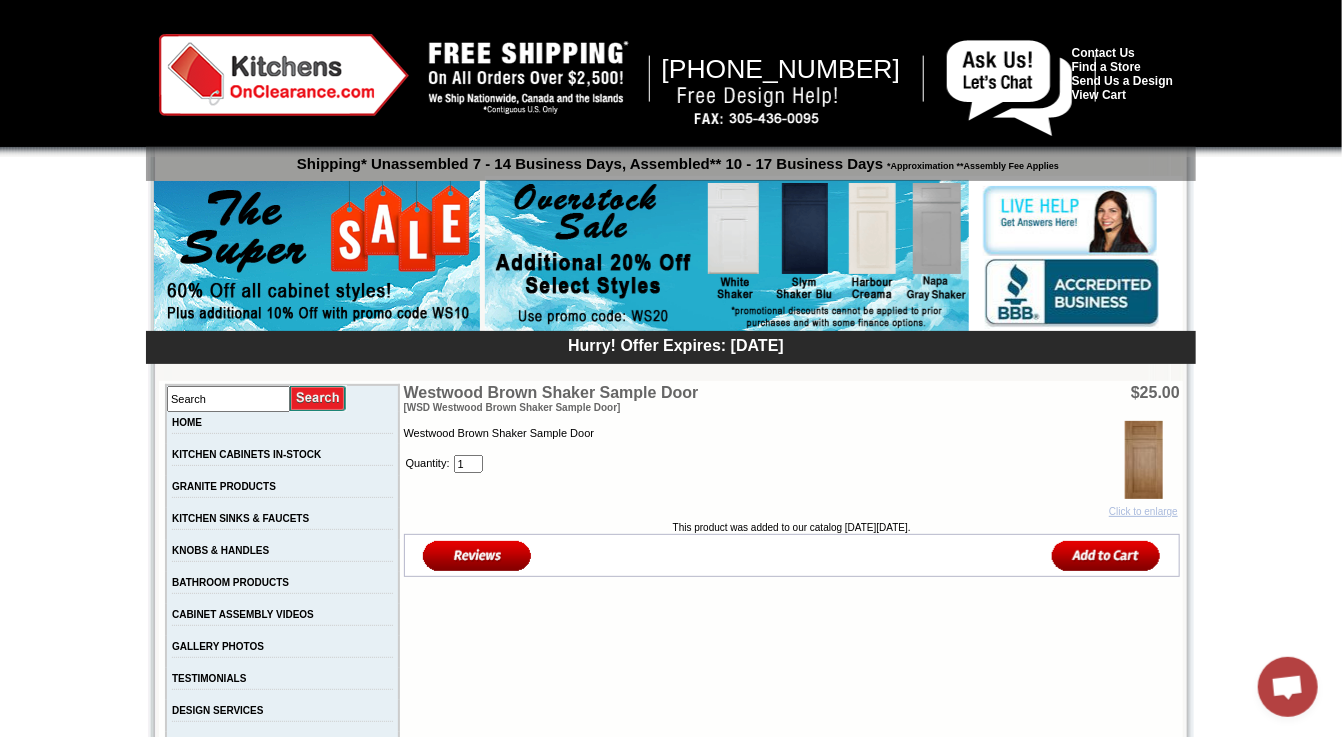 click at bounding box center [1144, 460] 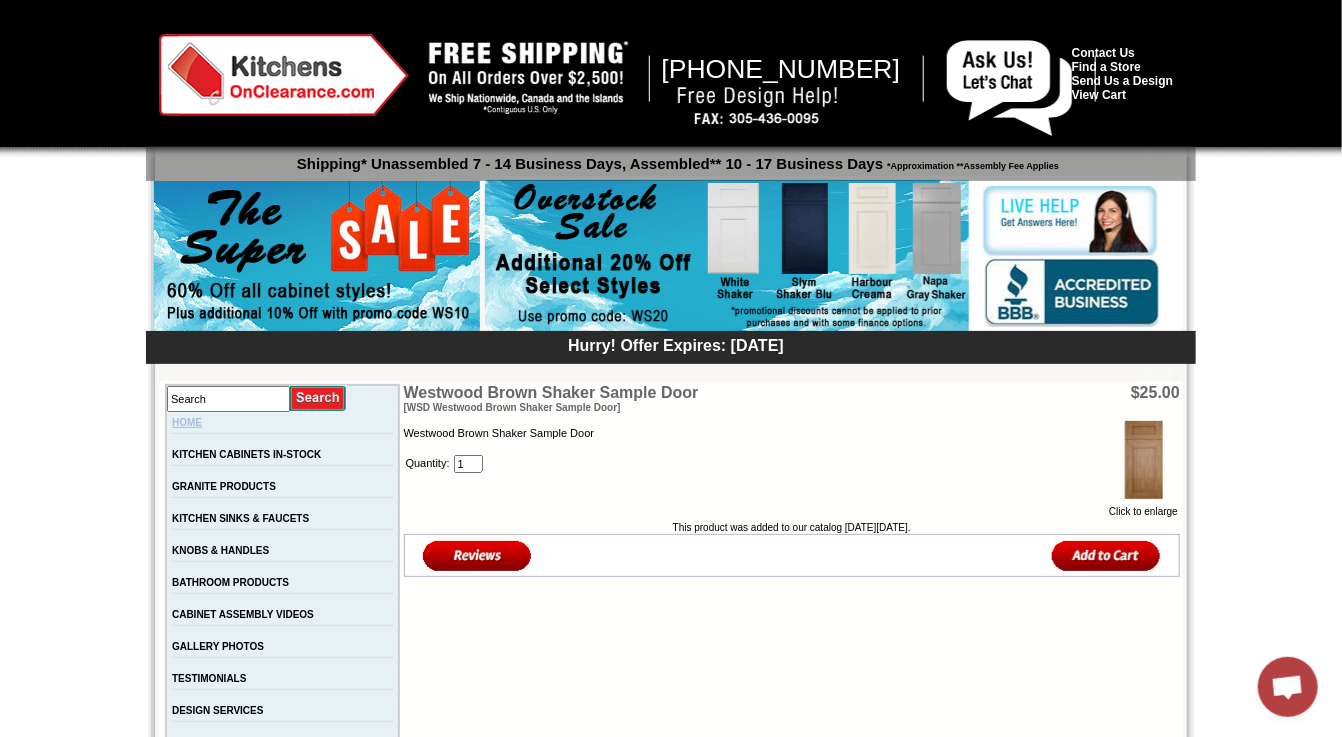 click on "HOME" at bounding box center [187, 422] 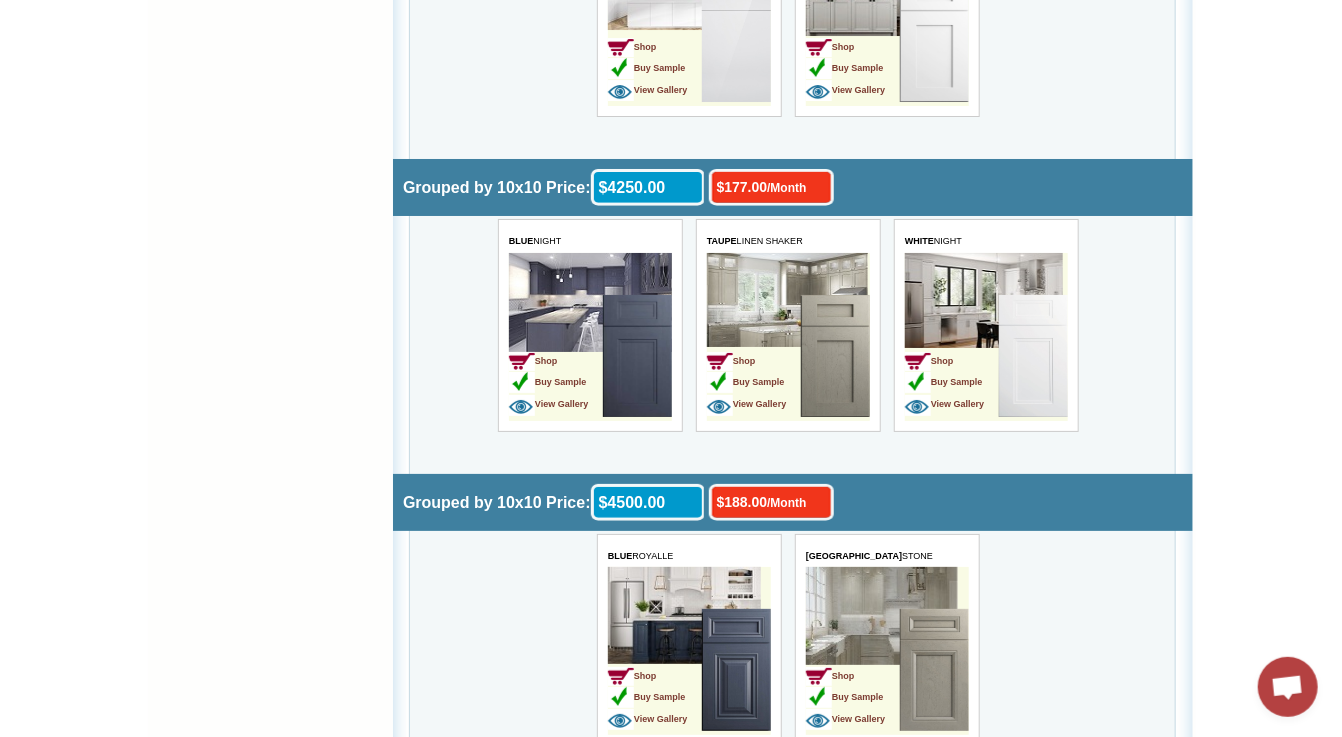 scroll, scrollTop: 6800, scrollLeft: 0, axis: vertical 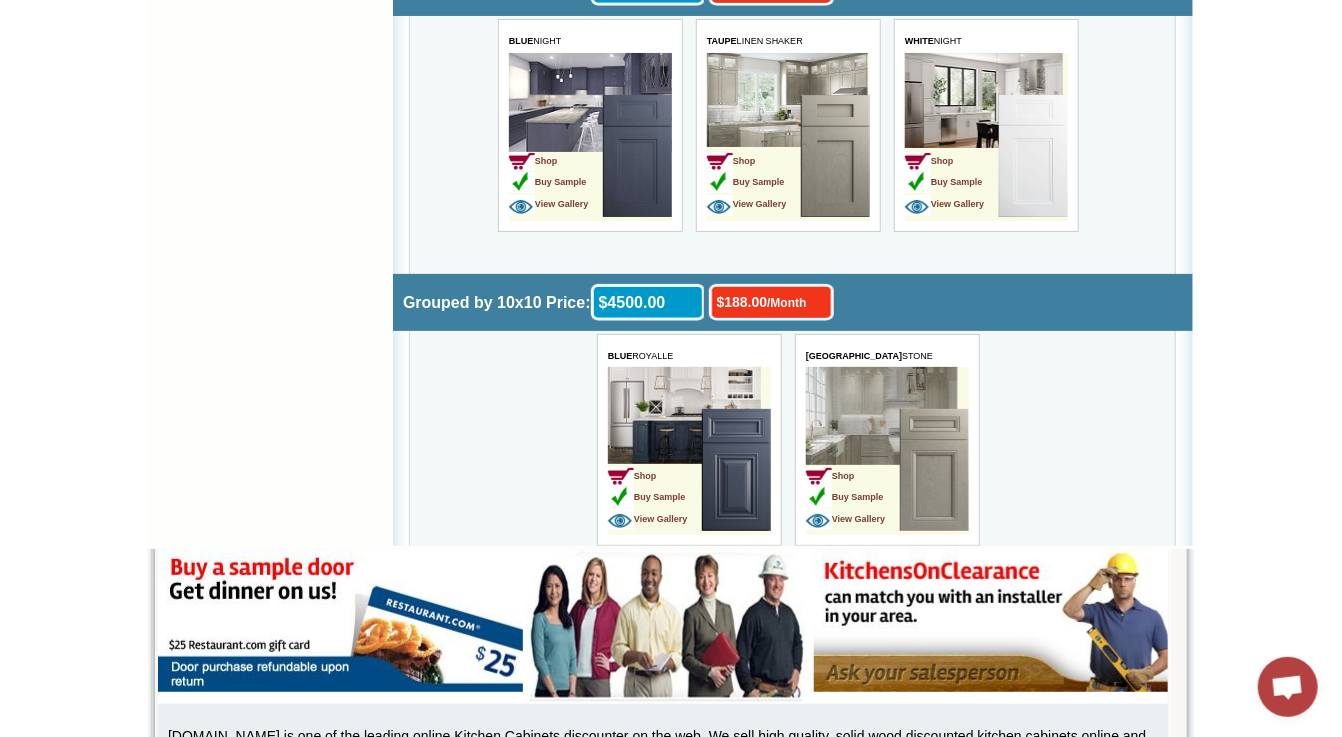 click at bounding box center [933, 472] 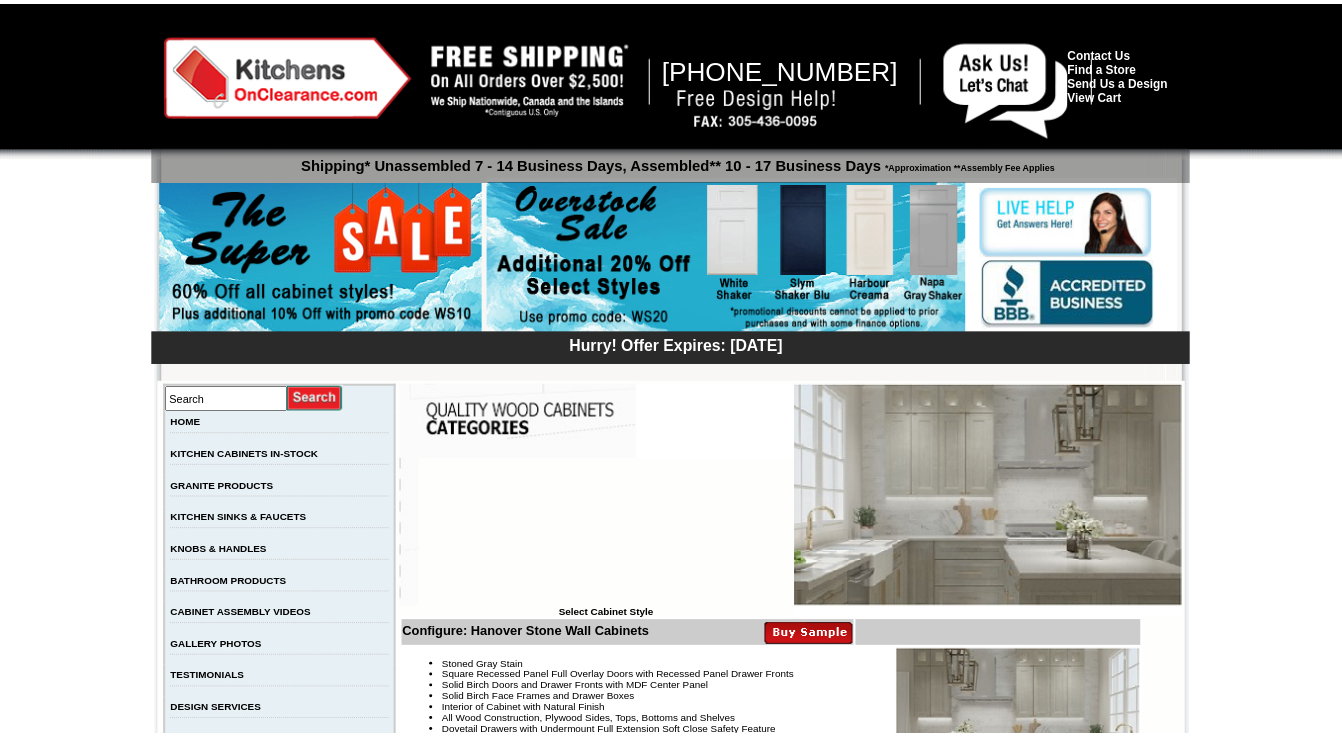 scroll, scrollTop: 0, scrollLeft: 0, axis: both 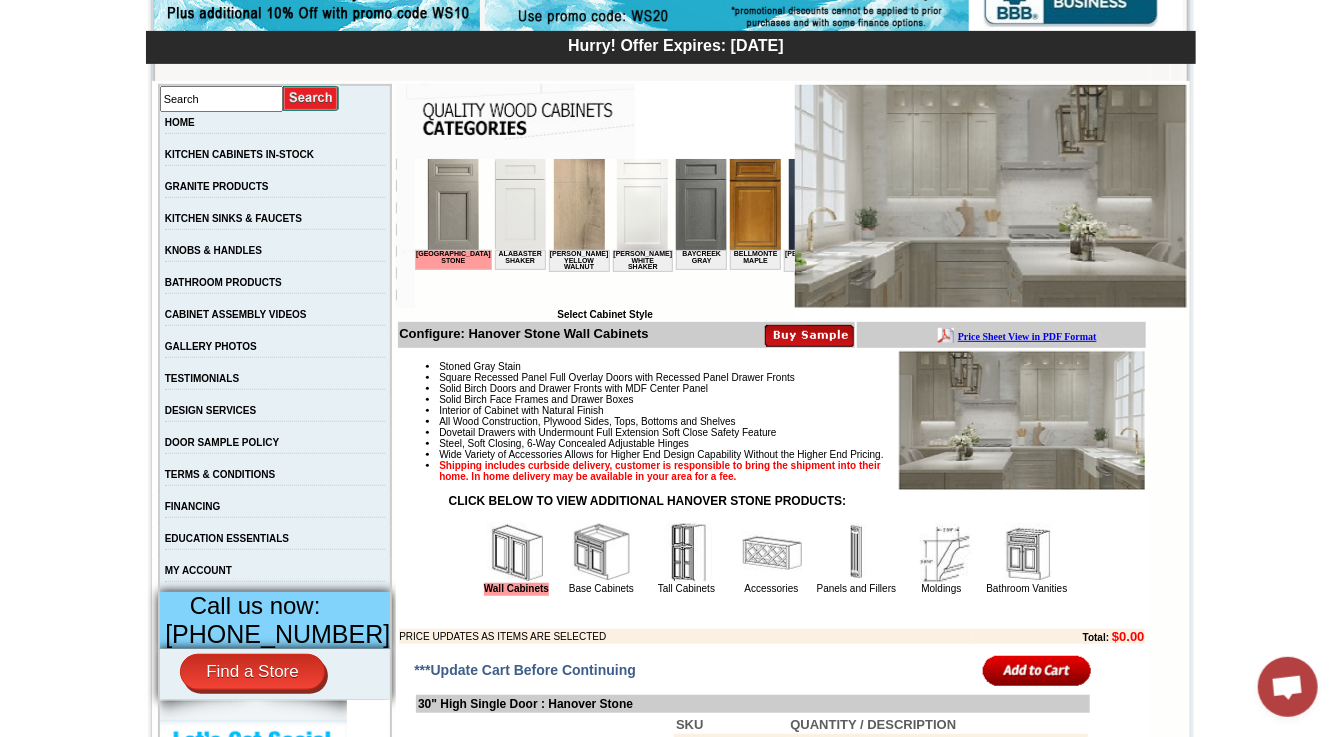 click at bounding box center [453, 203] 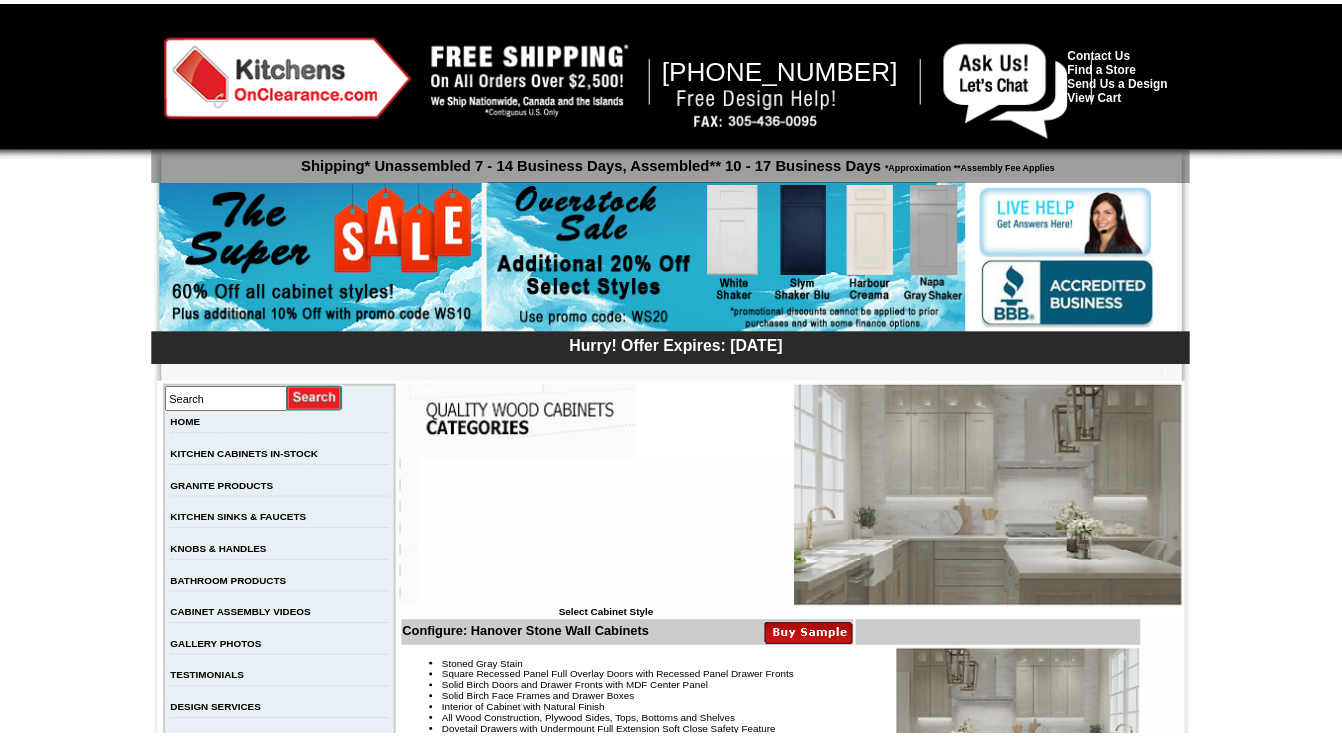 scroll, scrollTop: 0, scrollLeft: 0, axis: both 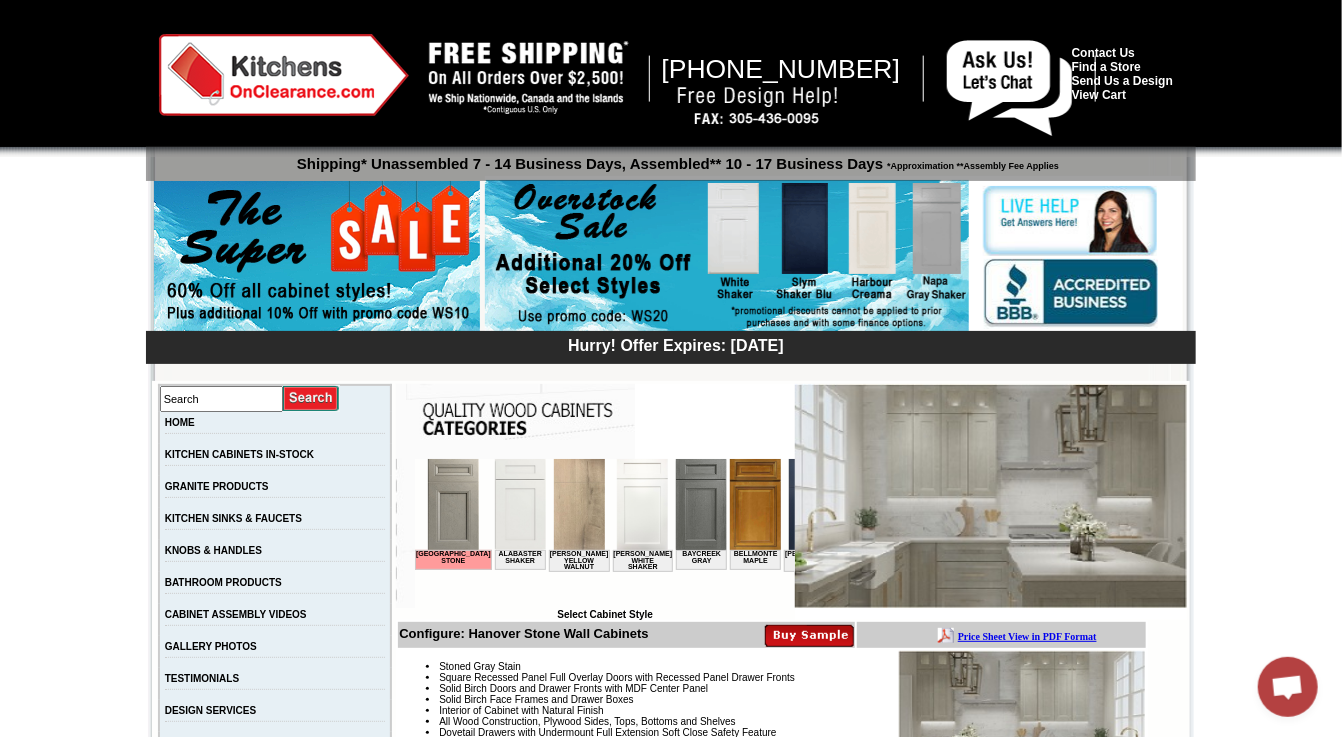 click at bounding box center [809, 635] 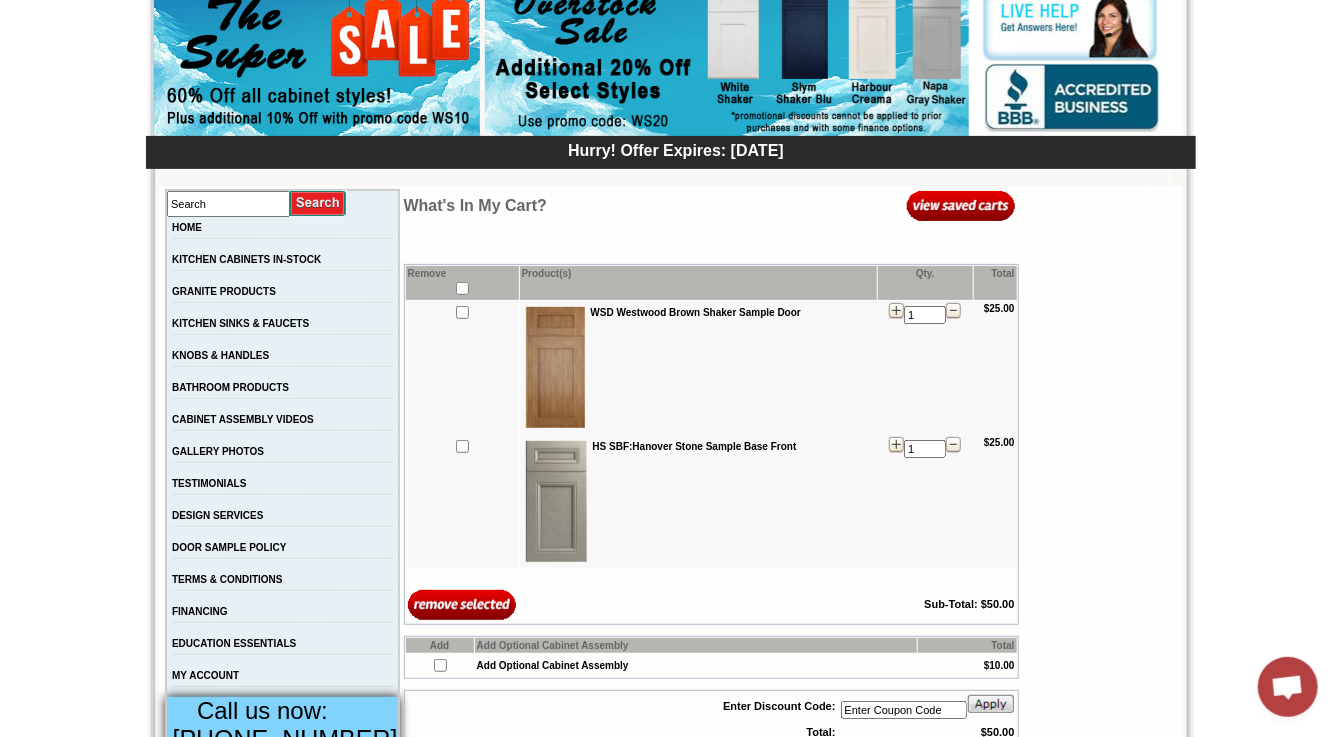 scroll, scrollTop: 200, scrollLeft: 0, axis: vertical 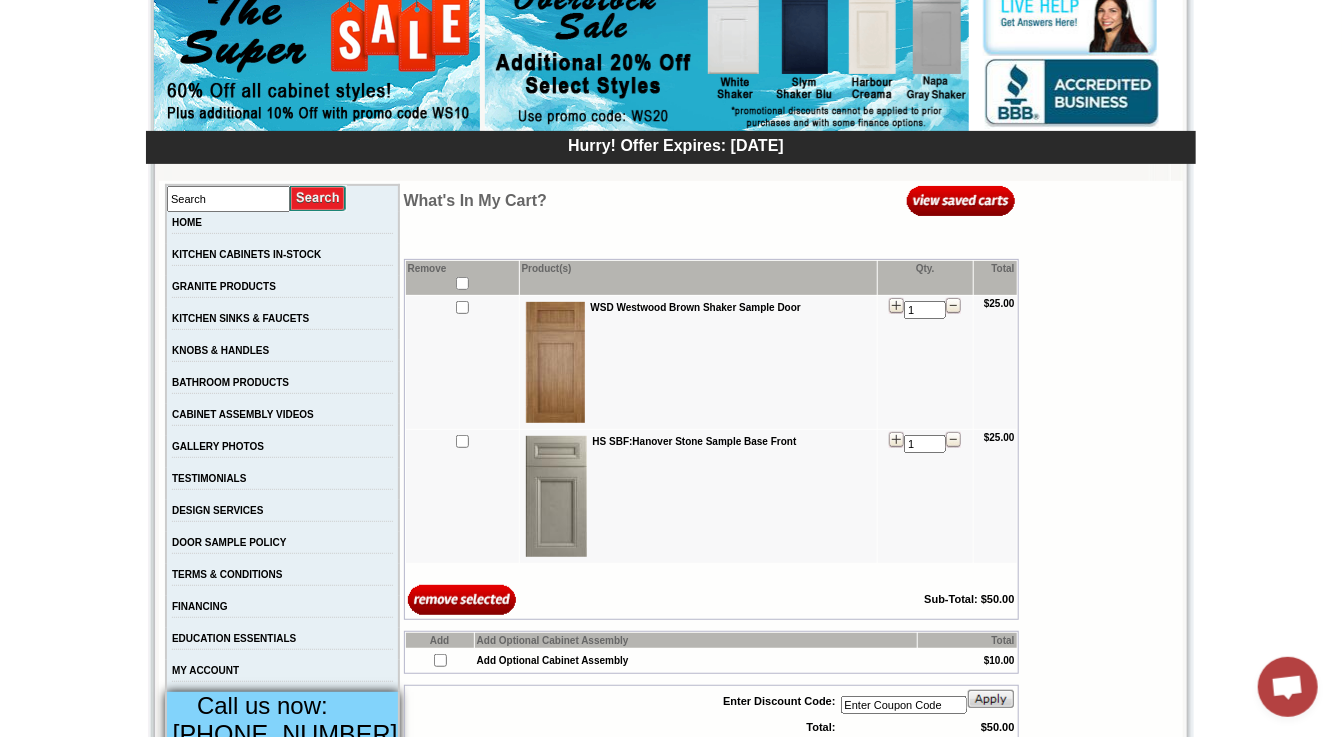 click at bounding box center (556, 496) 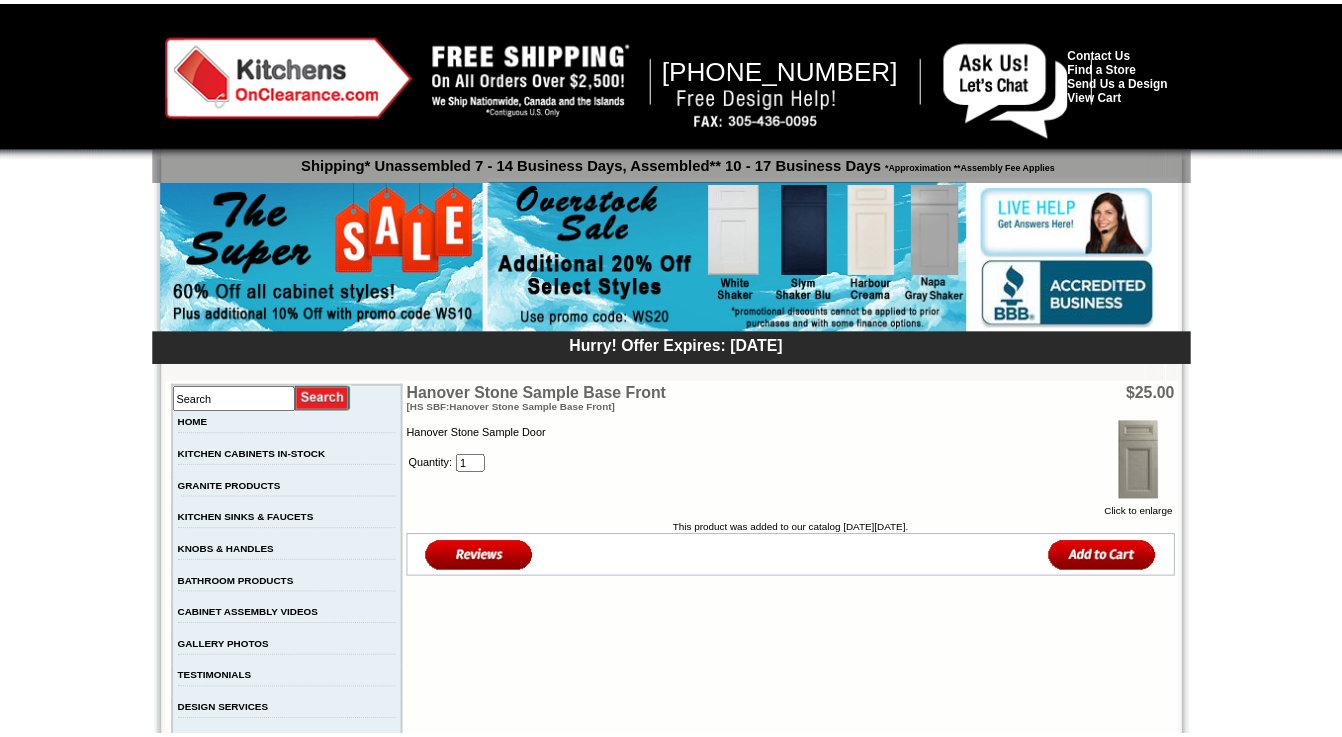scroll, scrollTop: 0, scrollLeft: 0, axis: both 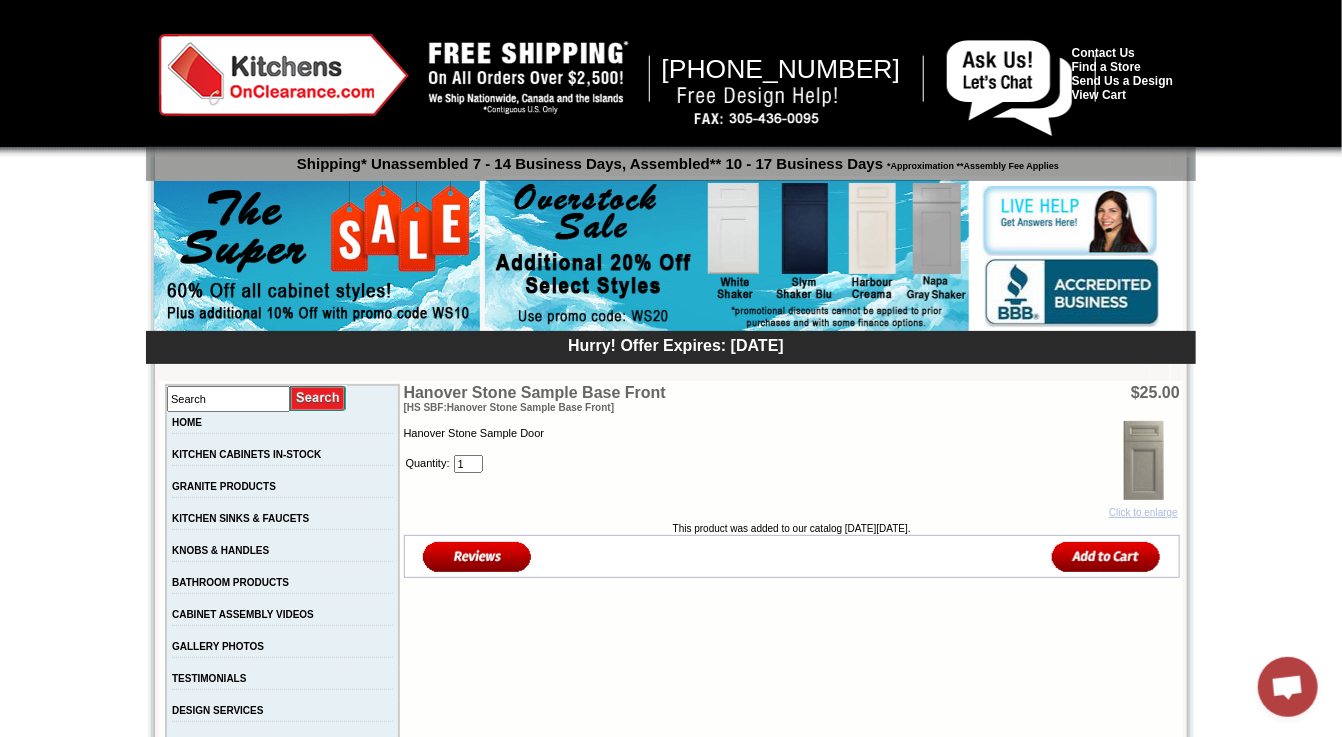 click on "Click to enlarge" at bounding box center [1143, 507] 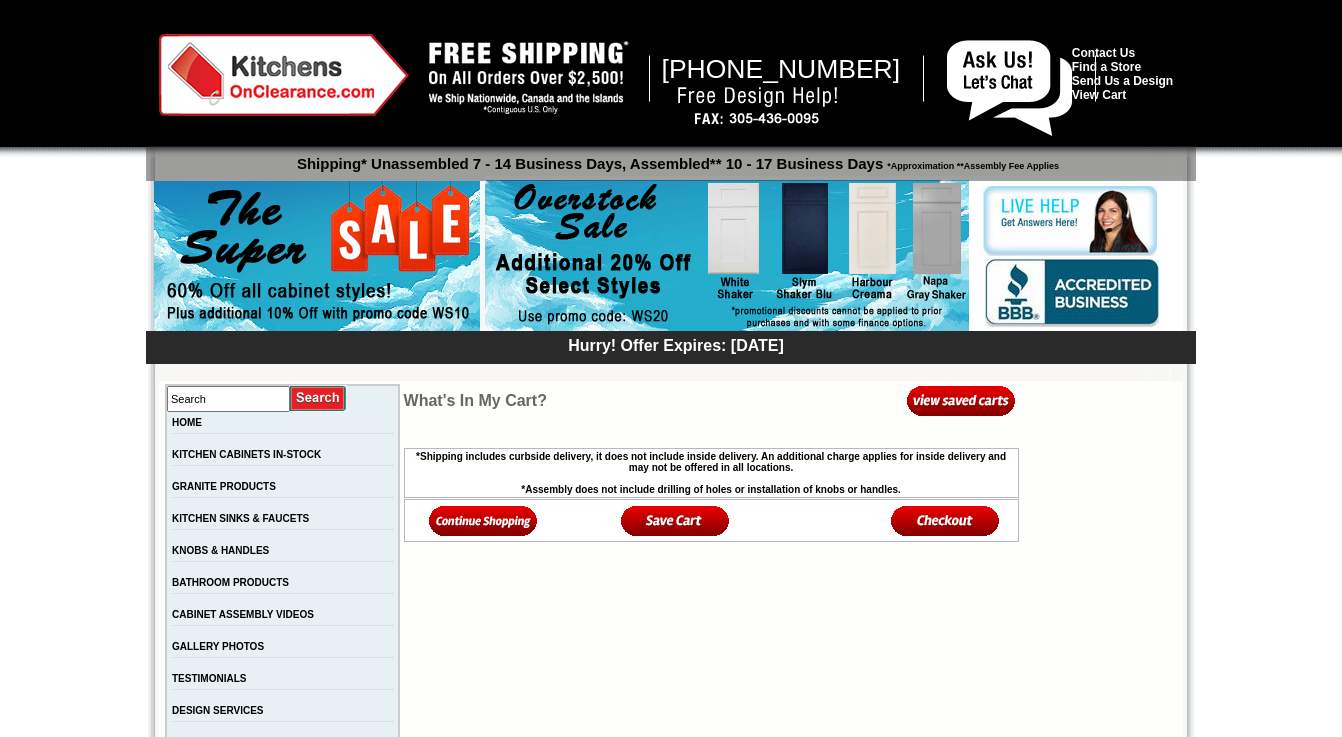 scroll, scrollTop: 200, scrollLeft: 0, axis: vertical 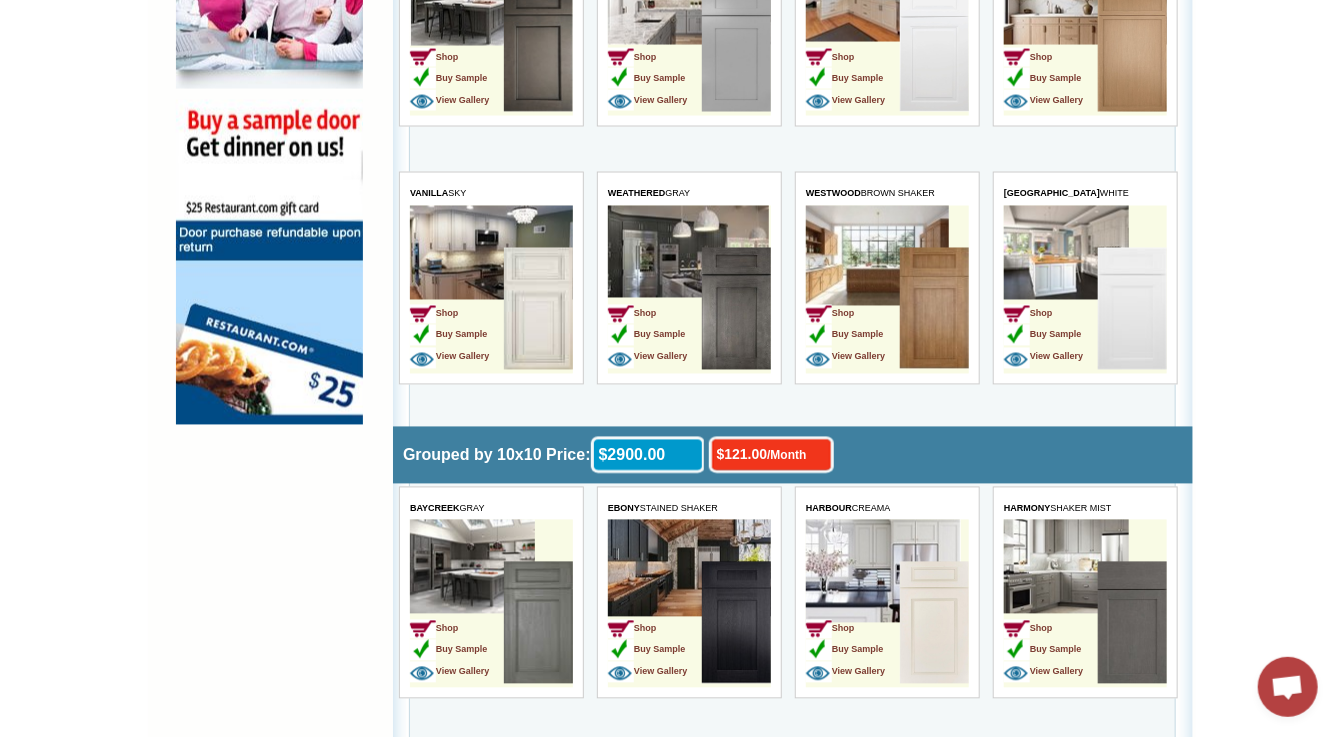click at bounding box center (933, 310) 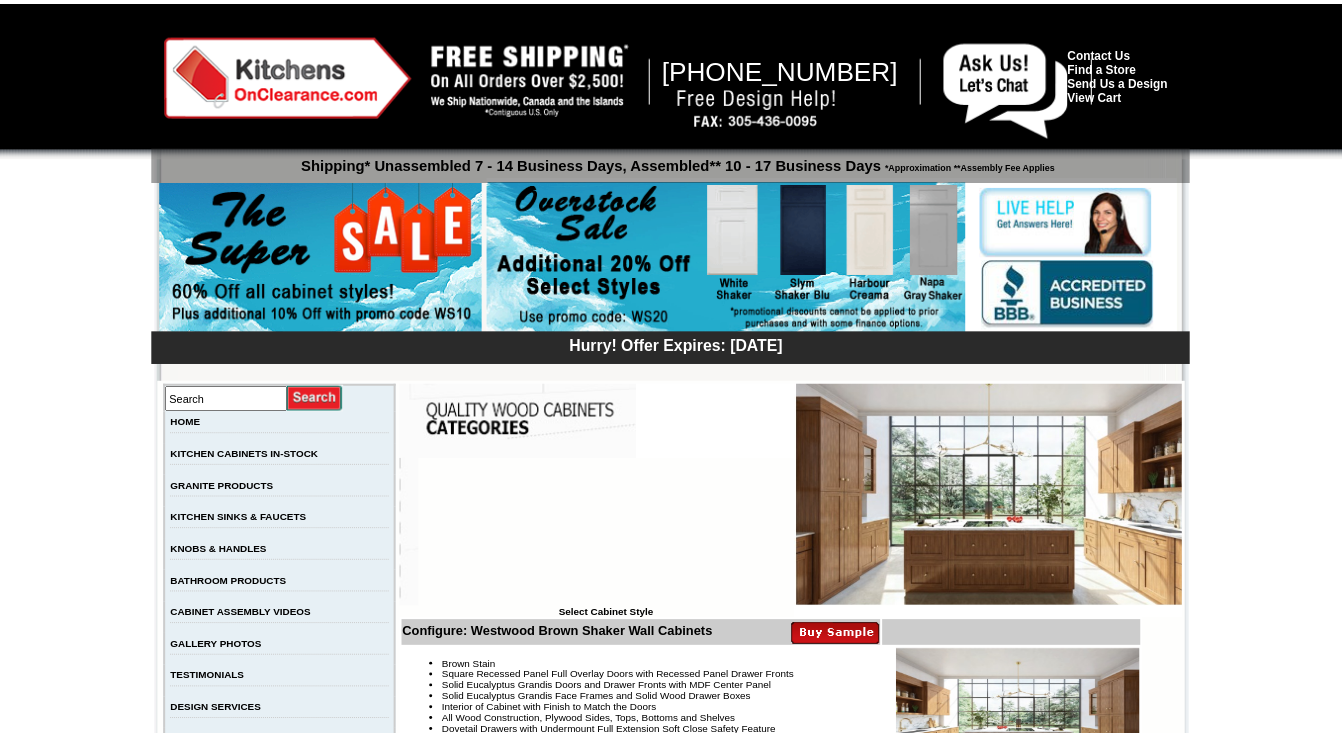 scroll, scrollTop: 0, scrollLeft: 0, axis: both 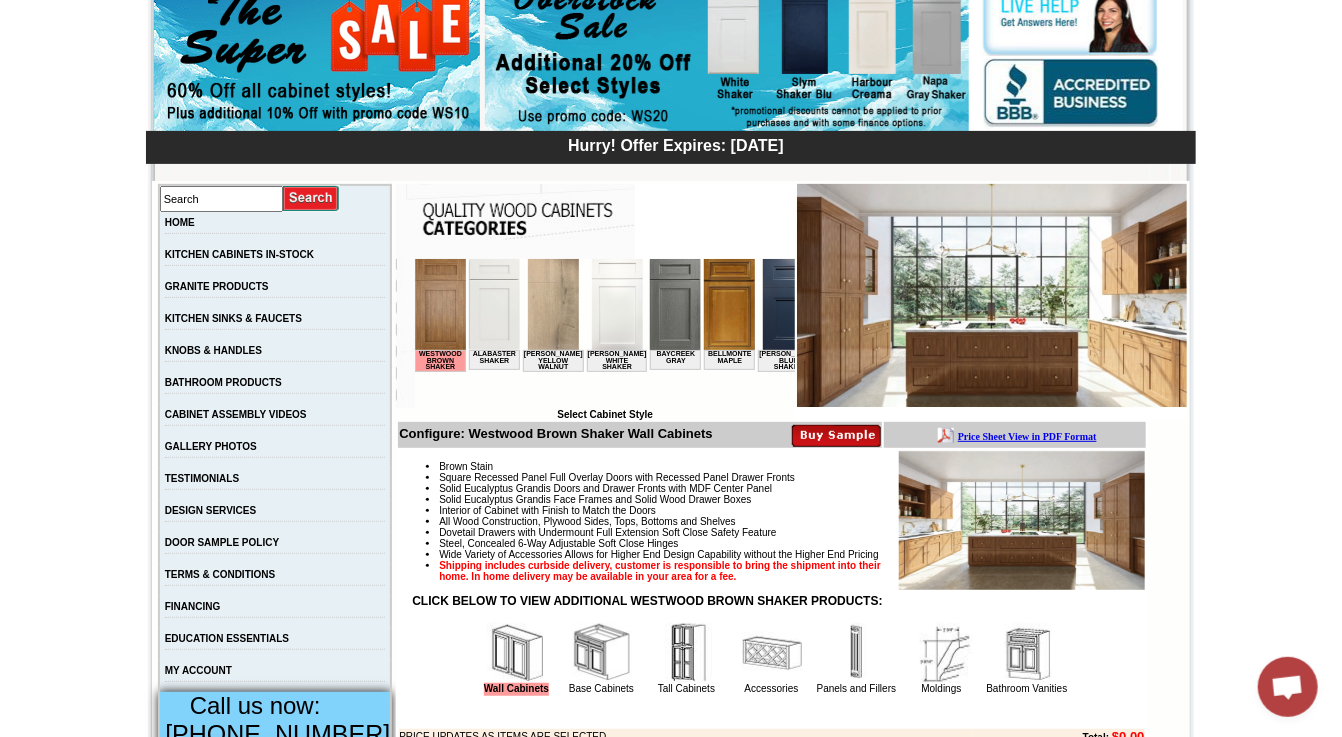 click at bounding box center [836, 435] 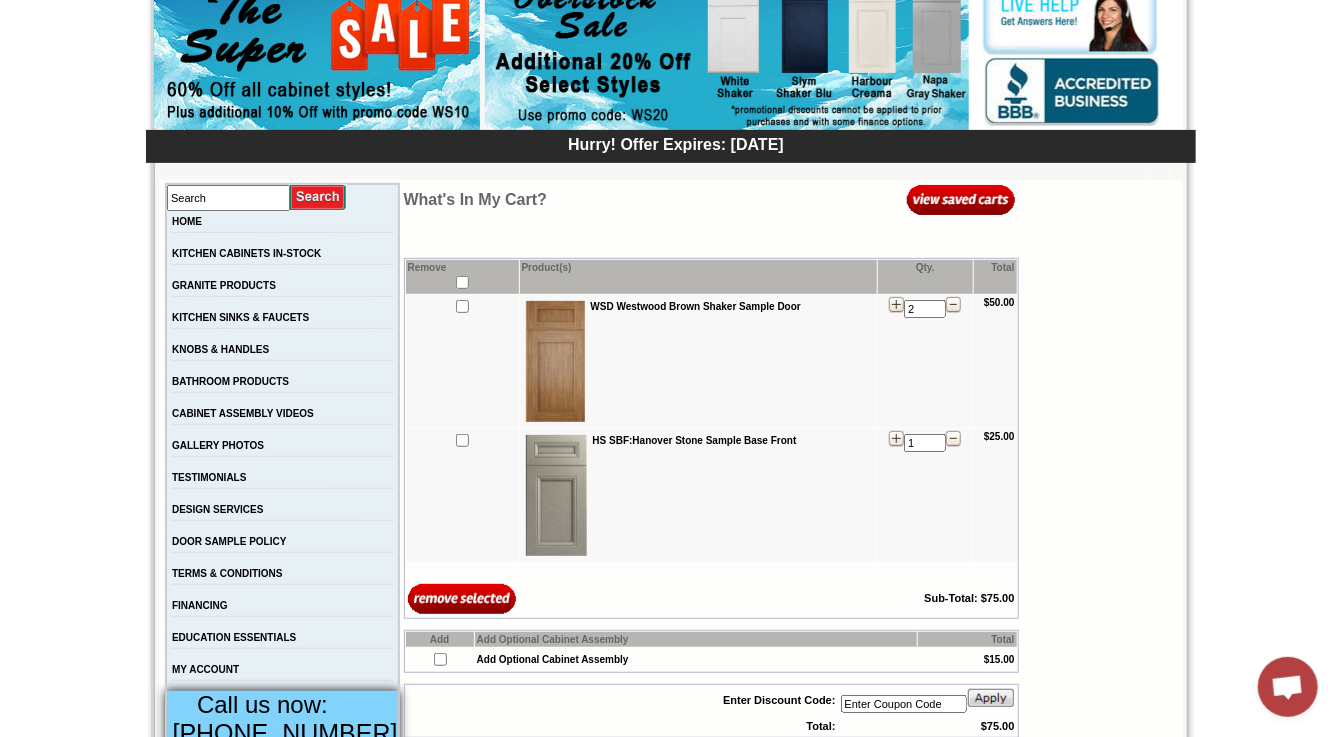 scroll, scrollTop: 300, scrollLeft: 0, axis: vertical 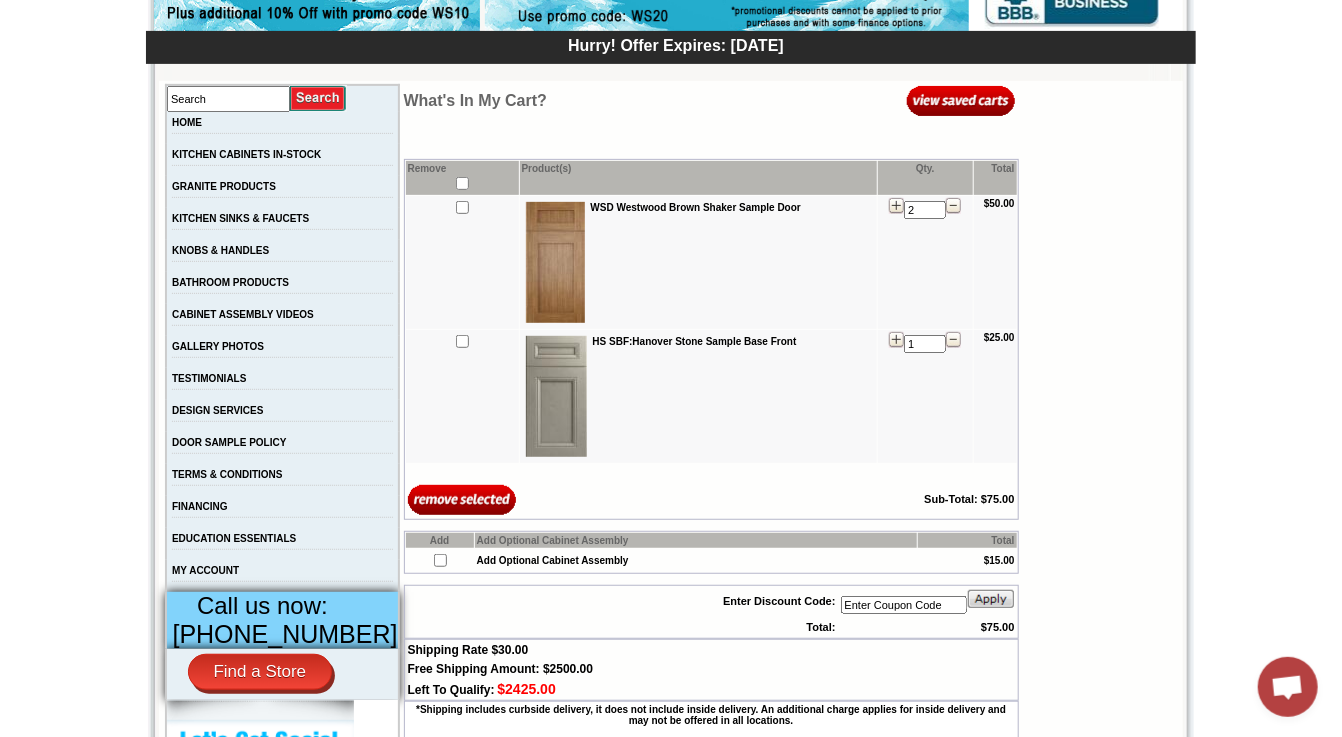 click at bounding box center (953, 206) 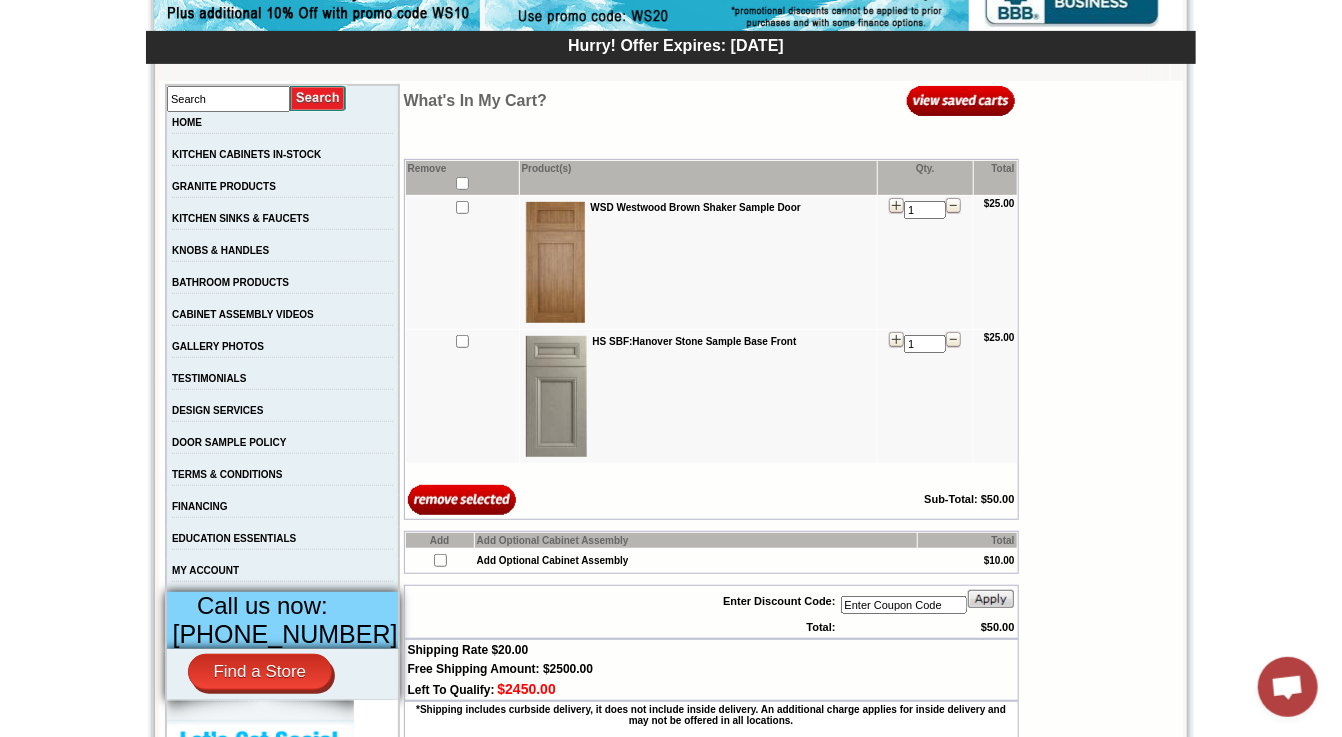 click at bounding box center (953, 340) 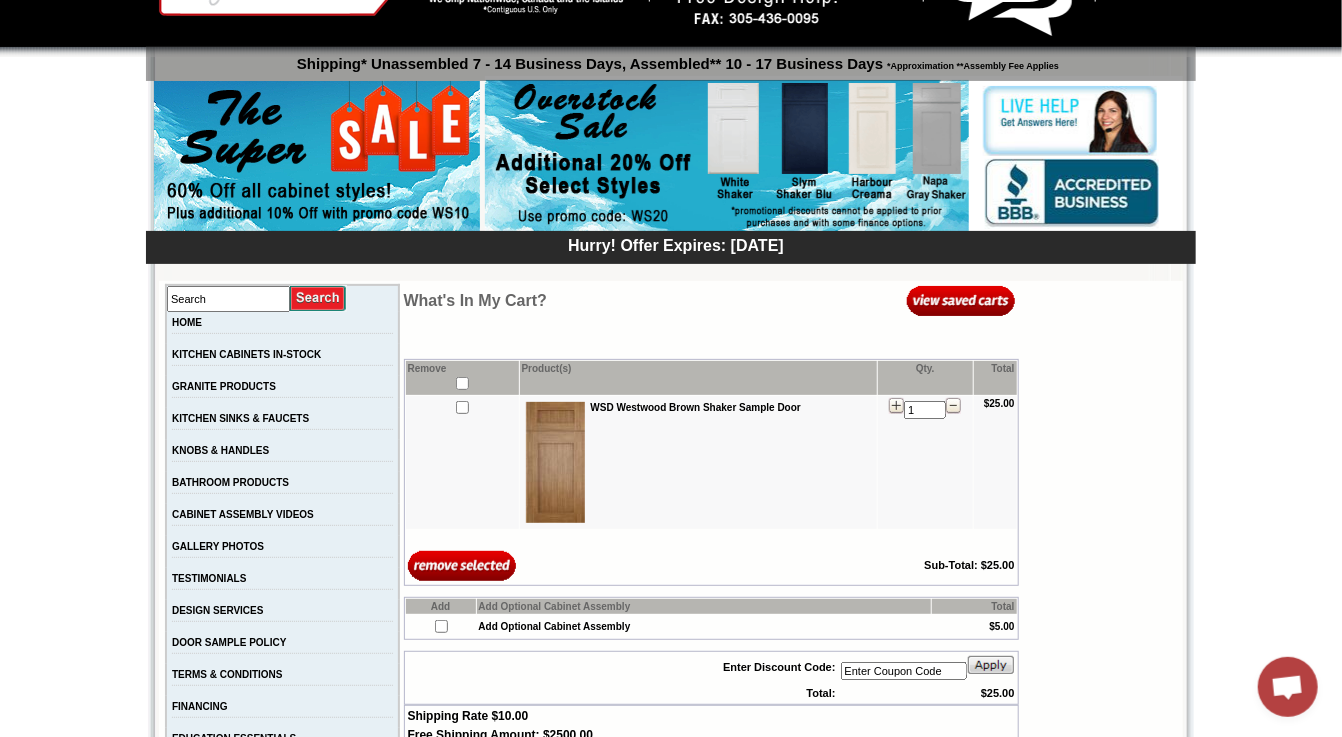 scroll, scrollTop: 0, scrollLeft: 0, axis: both 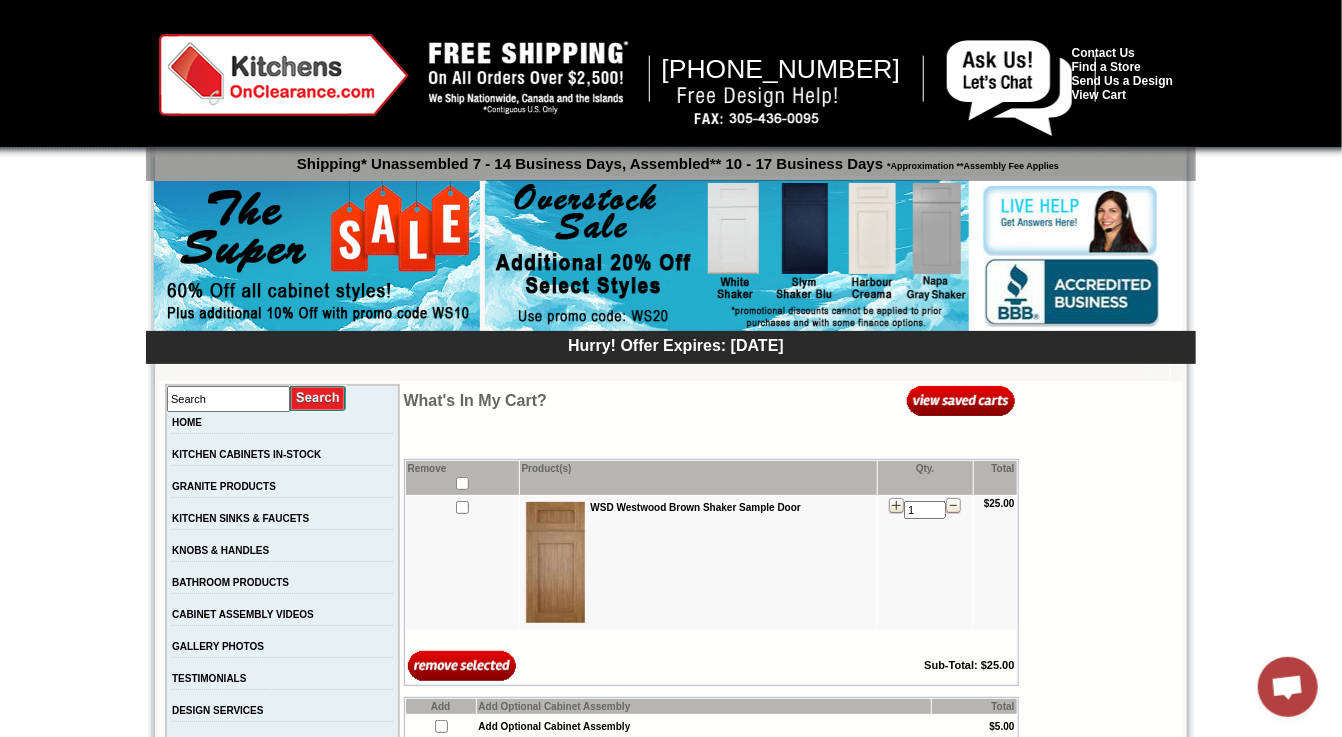 click at bounding box center (1117, 1154) 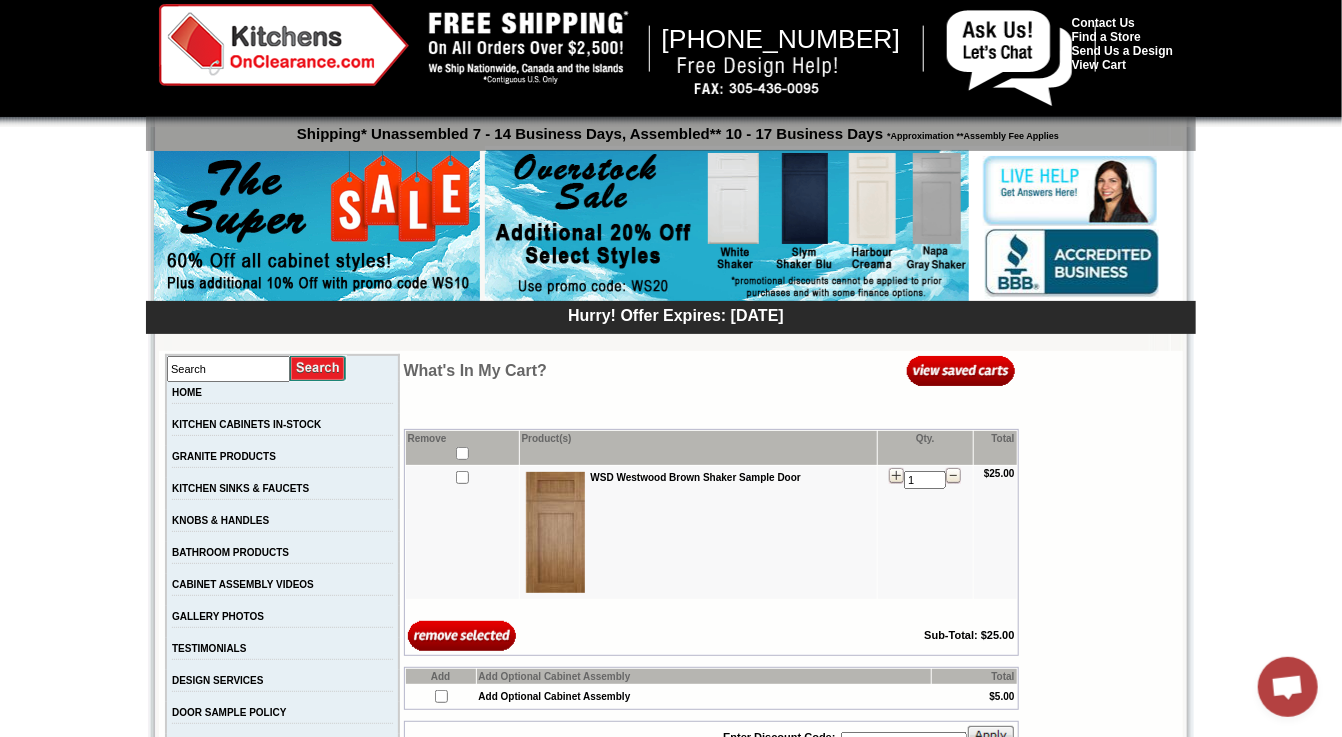 scroll, scrollTop: 0, scrollLeft: 0, axis: both 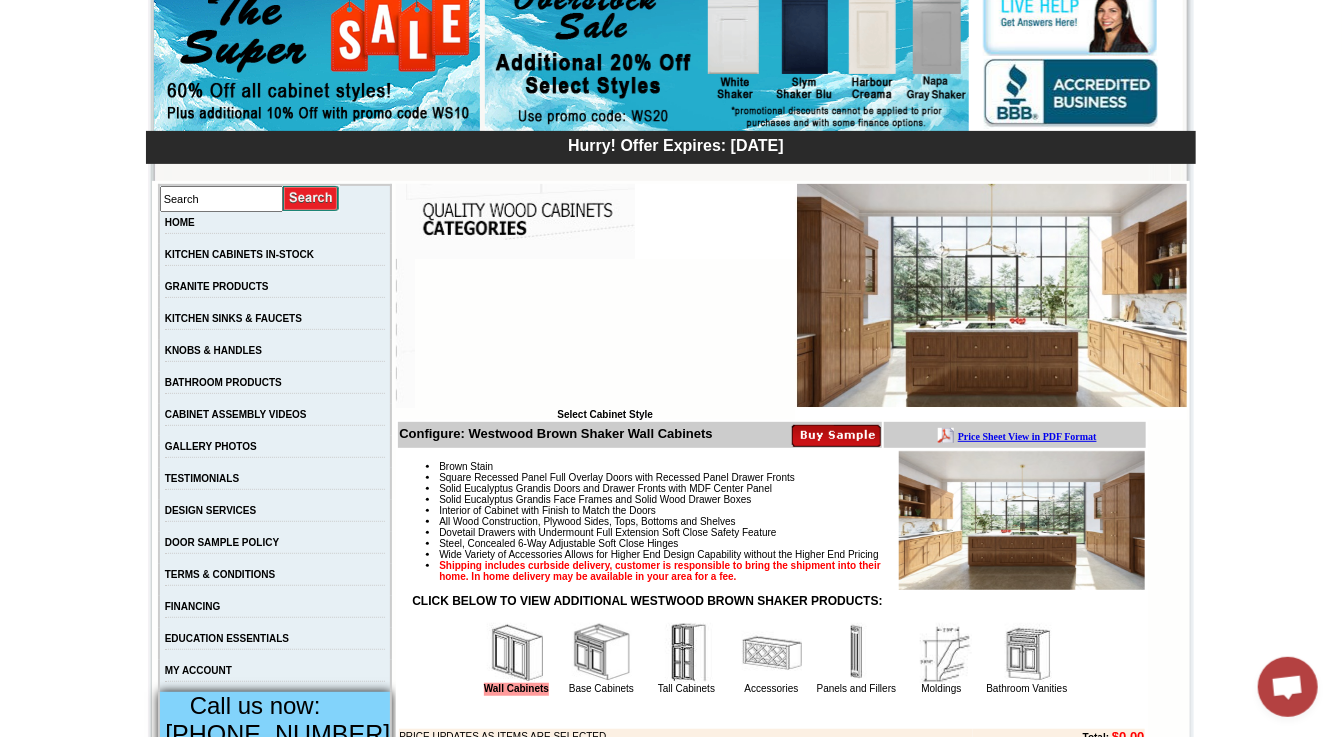 click at bounding box center (836, 435) 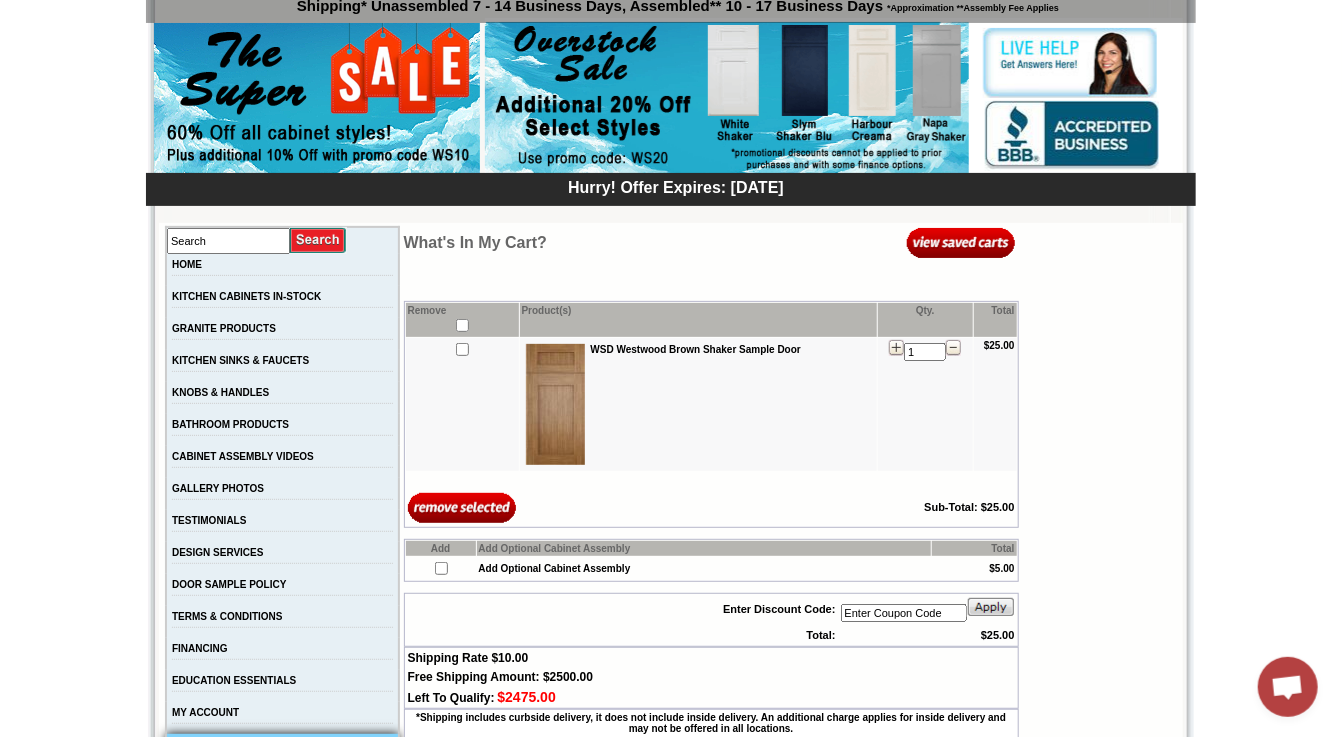 scroll, scrollTop: 200, scrollLeft: 0, axis: vertical 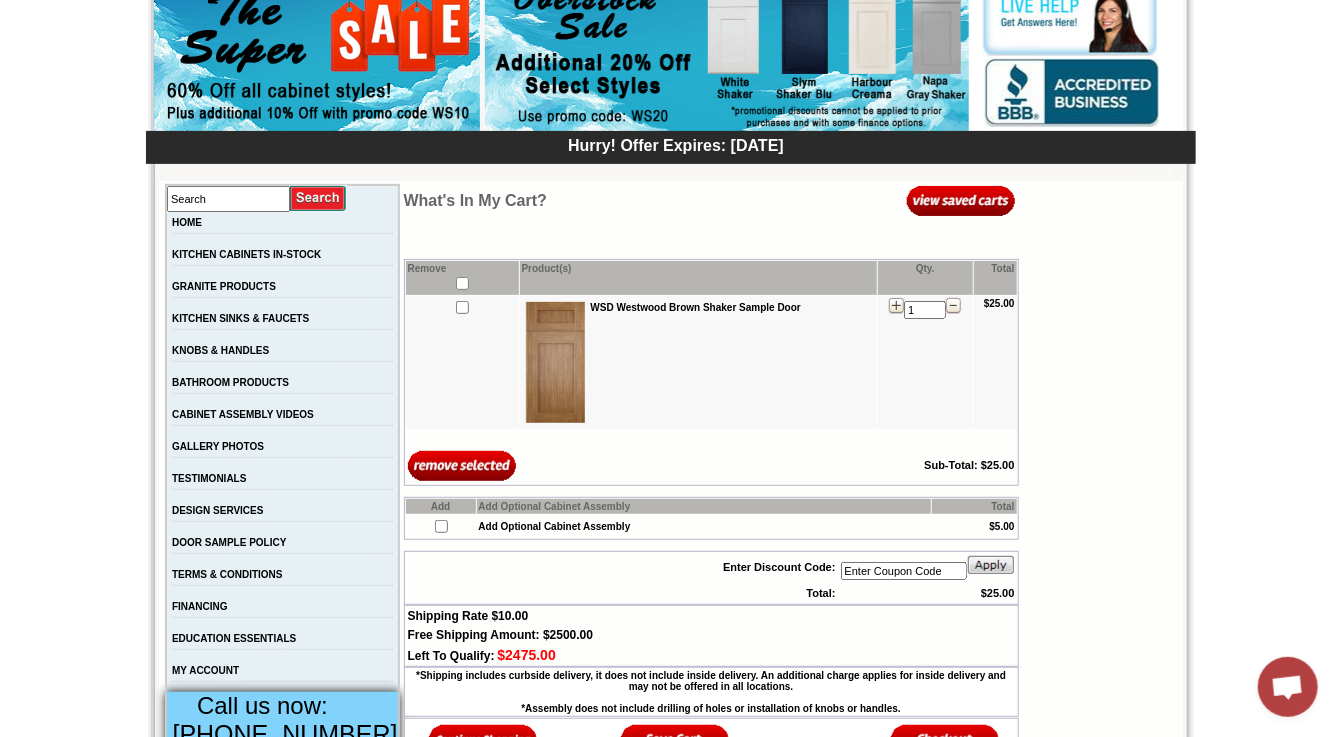 click at bounding box center [555, 362] 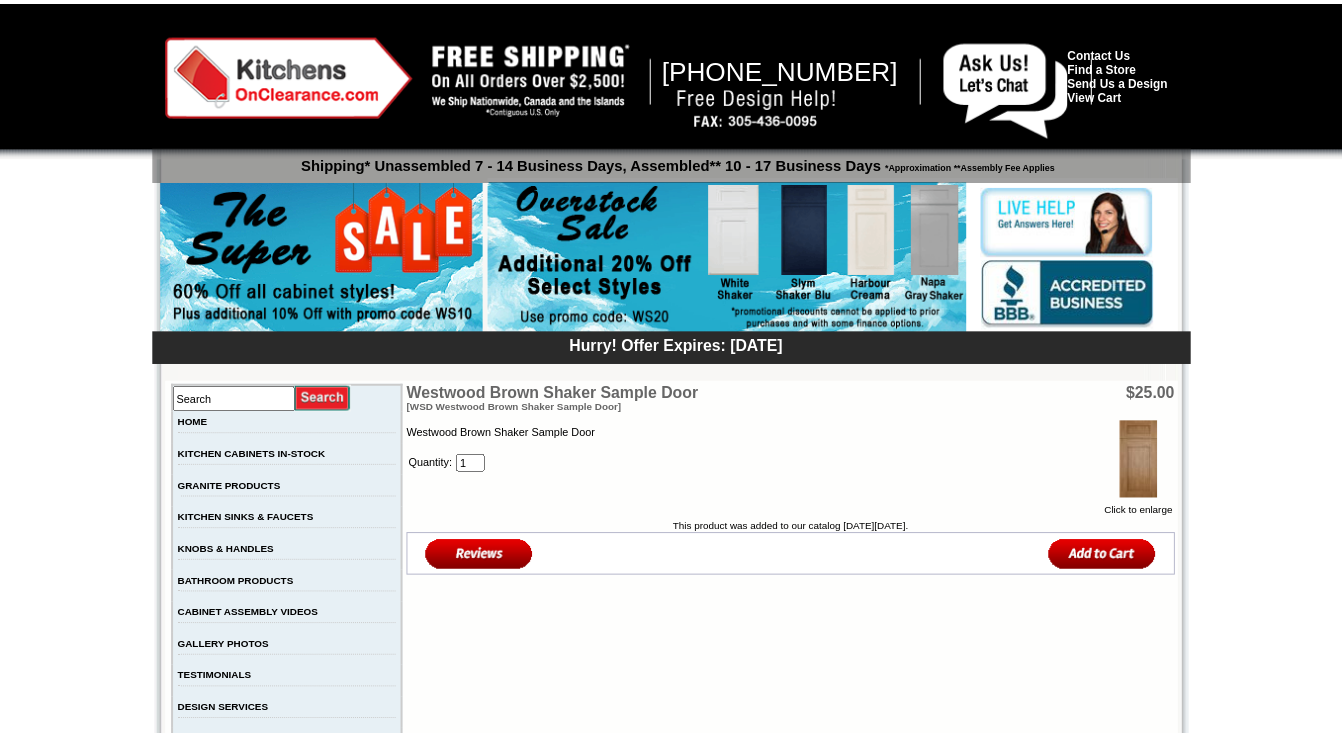 scroll, scrollTop: 0, scrollLeft: 0, axis: both 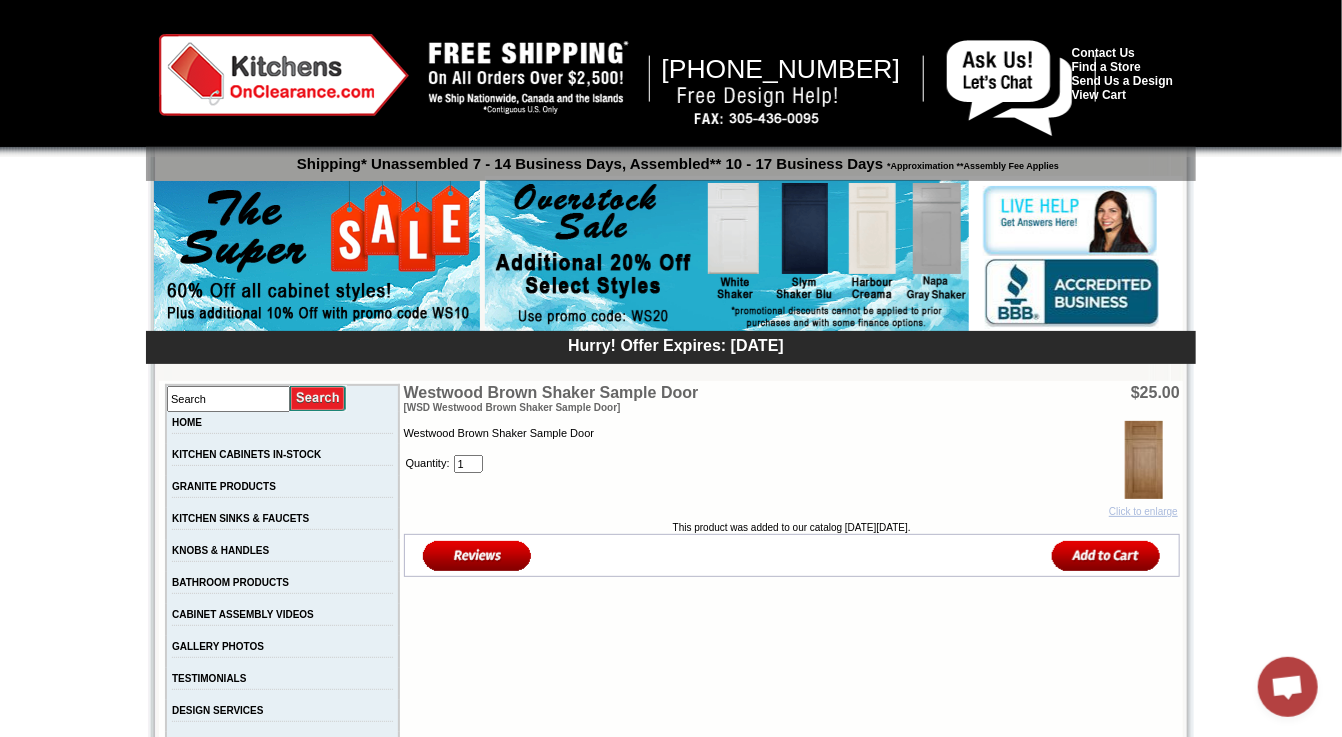 click on "Click to enlarge" at bounding box center [1143, 506] 